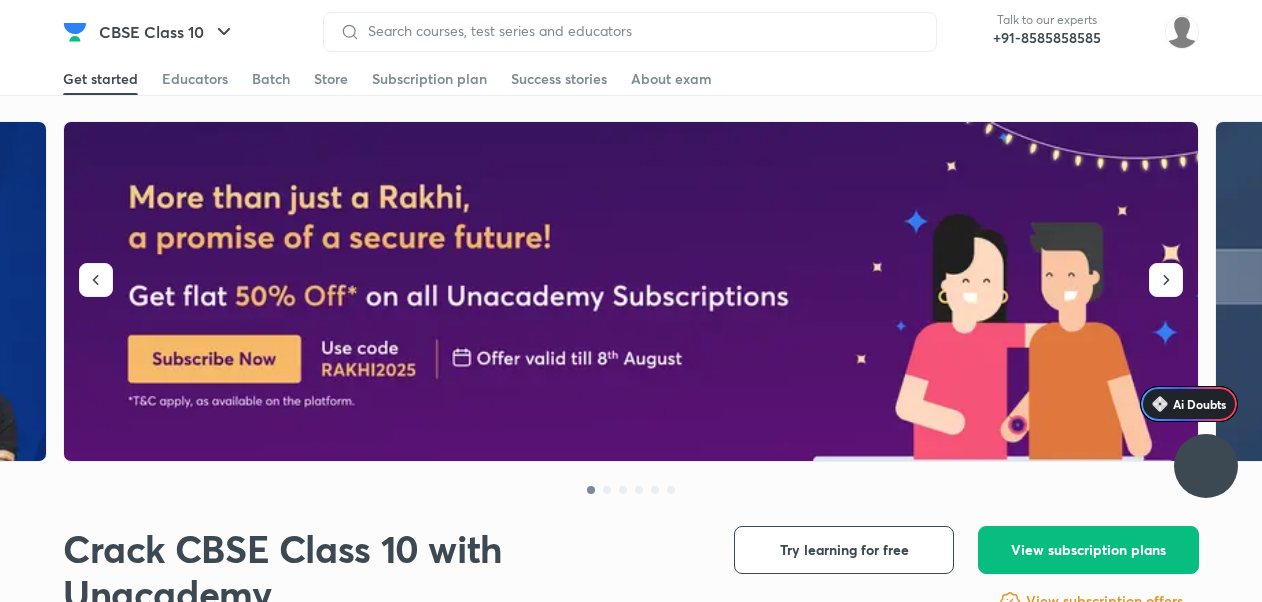 scroll, scrollTop: 0, scrollLeft: 0, axis: both 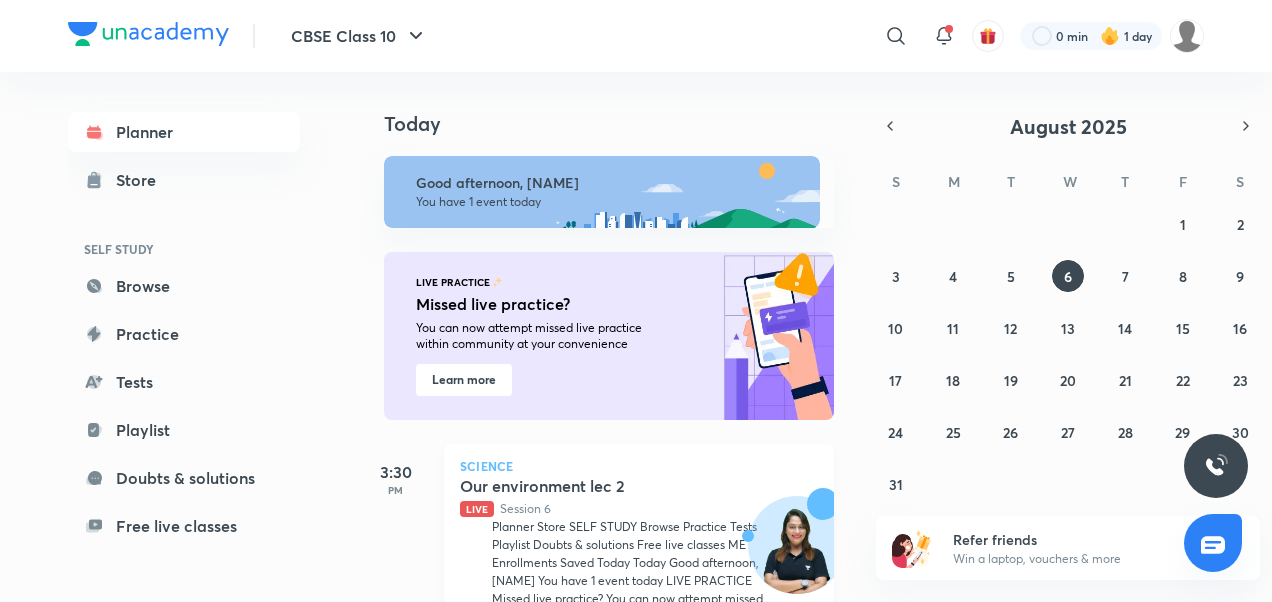 click on "Live Session 6" at bounding box center (617, 509) 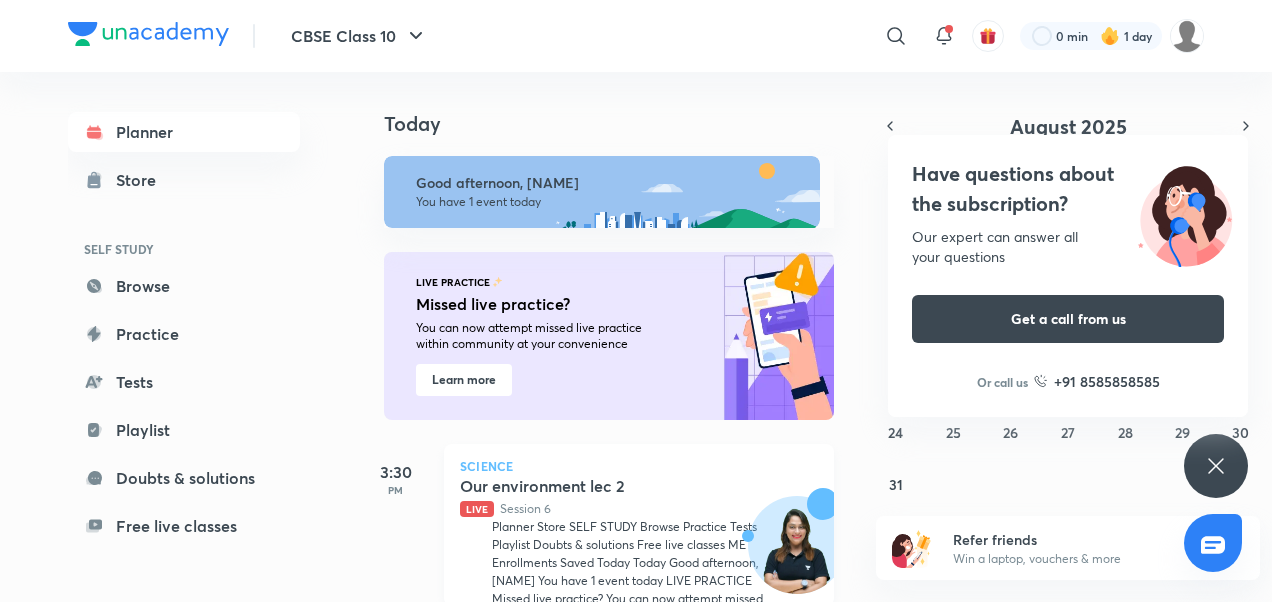 click on "Live" at bounding box center [477, 509] 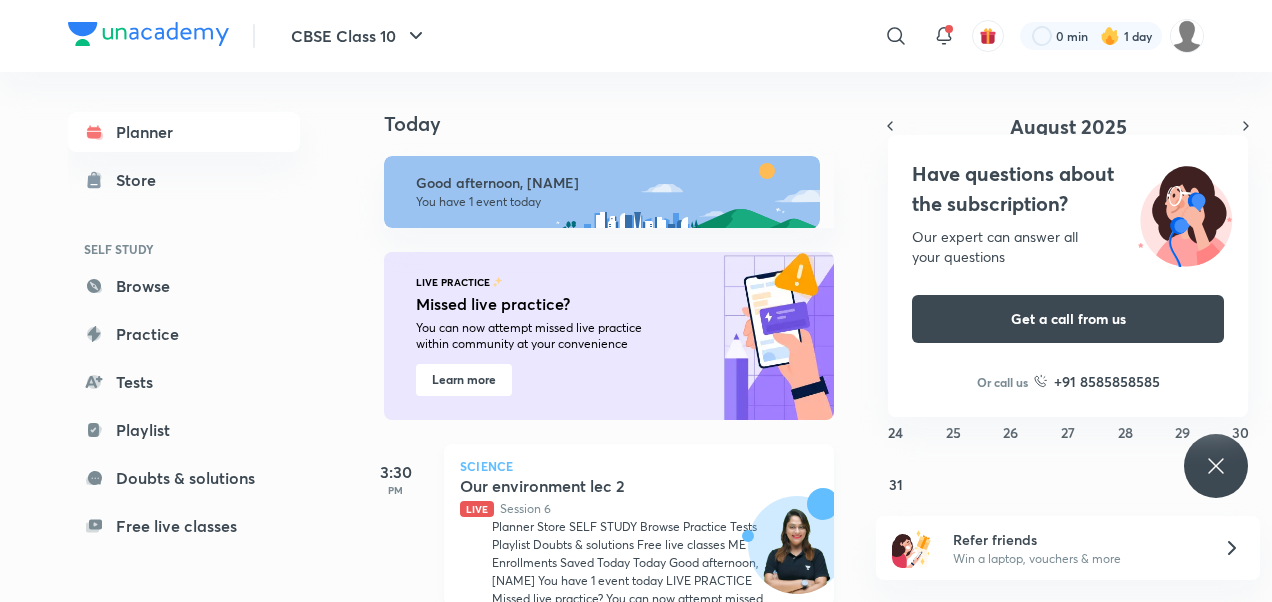 click on "Planner Store SELF STUDY Browse Practice Tests Playlist Doubts & solutions Free live classes ME Enrollments Saved Today Today Good afternoon, sukhneet You have 1 event today LIVE PRACTICE Missed live practice? You can now attempt missed live practice within community at your convenience Learn more 3:30 PM Science Our environment lec 2 Live Session 6 Shivangi Chauhan August 2025 S M T W T F S 27 28 29 30 31 1 2 3 4 5 6 7 8 9 10 11 12 13 14 15 16 17 18 19 20 21 22 23 24 25 26 27 28 29 30 31 1 2 3 4 5 6 Refer friends Win a laptop, vouchers & more" at bounding box center [636, 337] 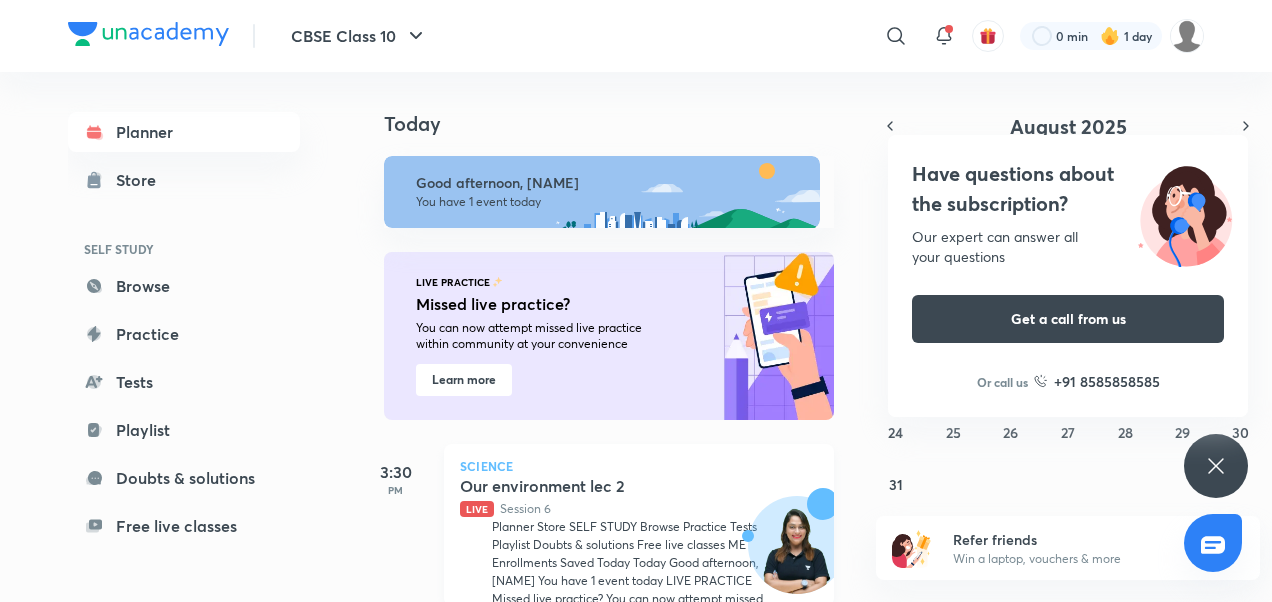 click on "Our environment lec 2" at bounding box center (584, 486) 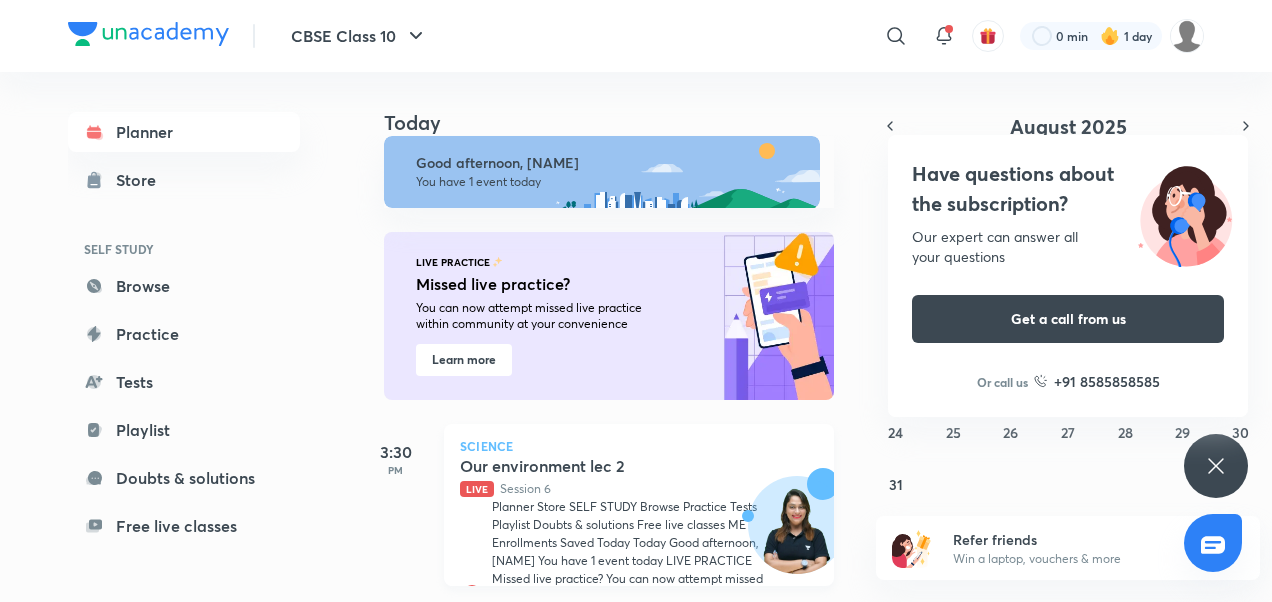 click 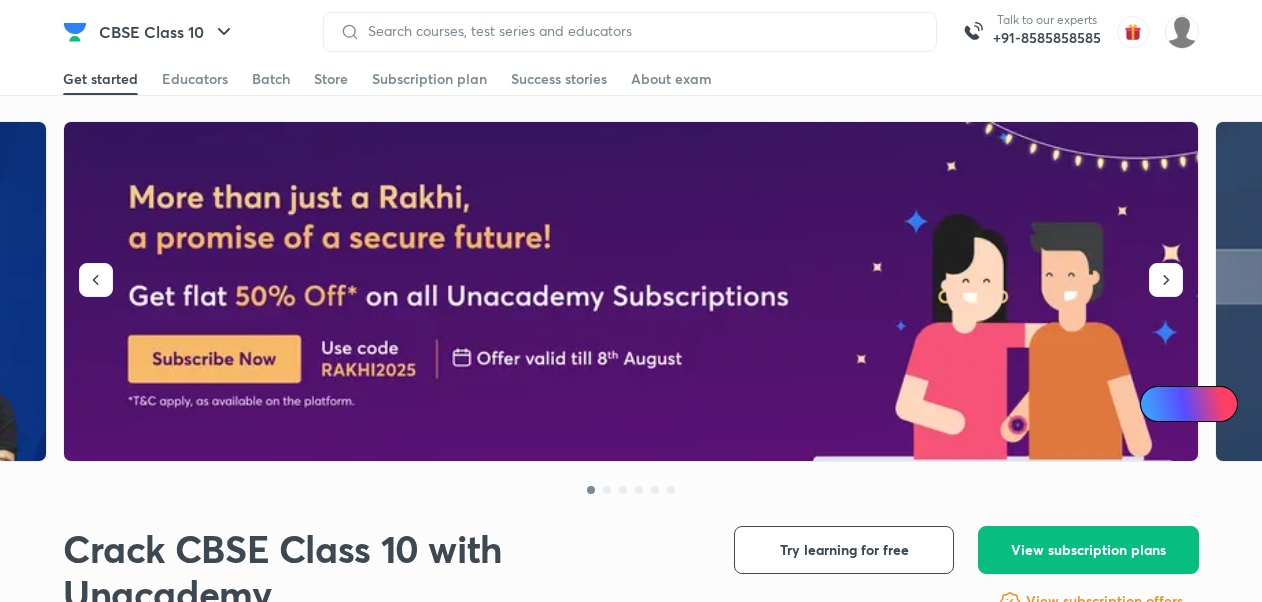 scroll, scrollTop: 0, scrollLeft: 0, axis: both 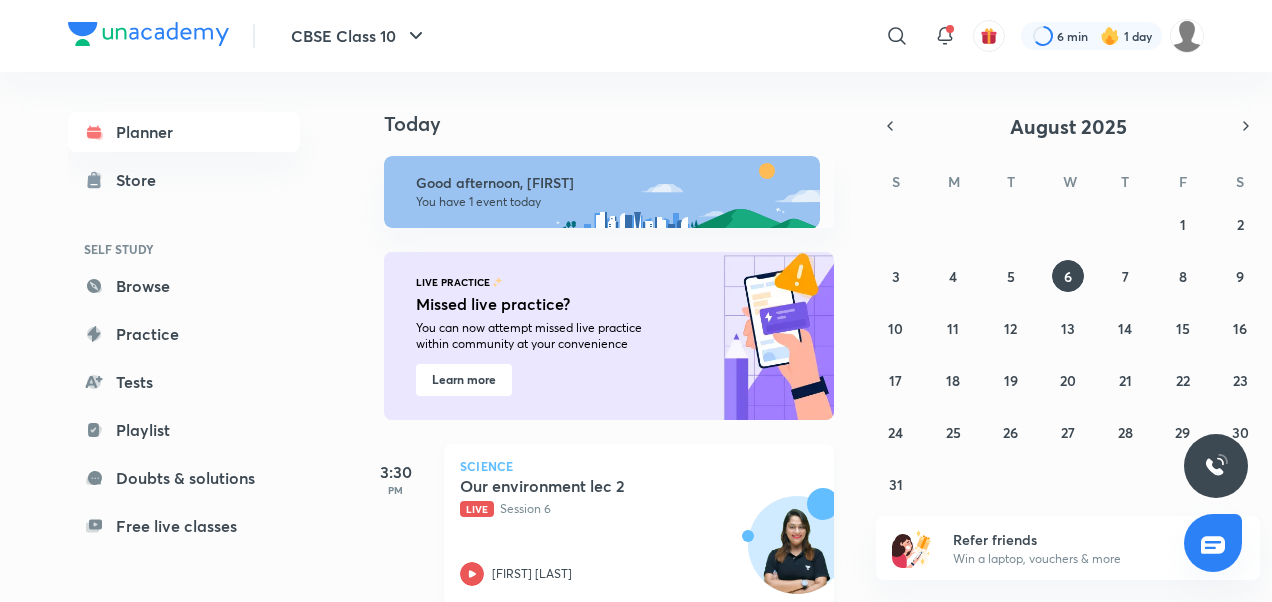 click on "Live Session 6" at bounding box center (617, 509) 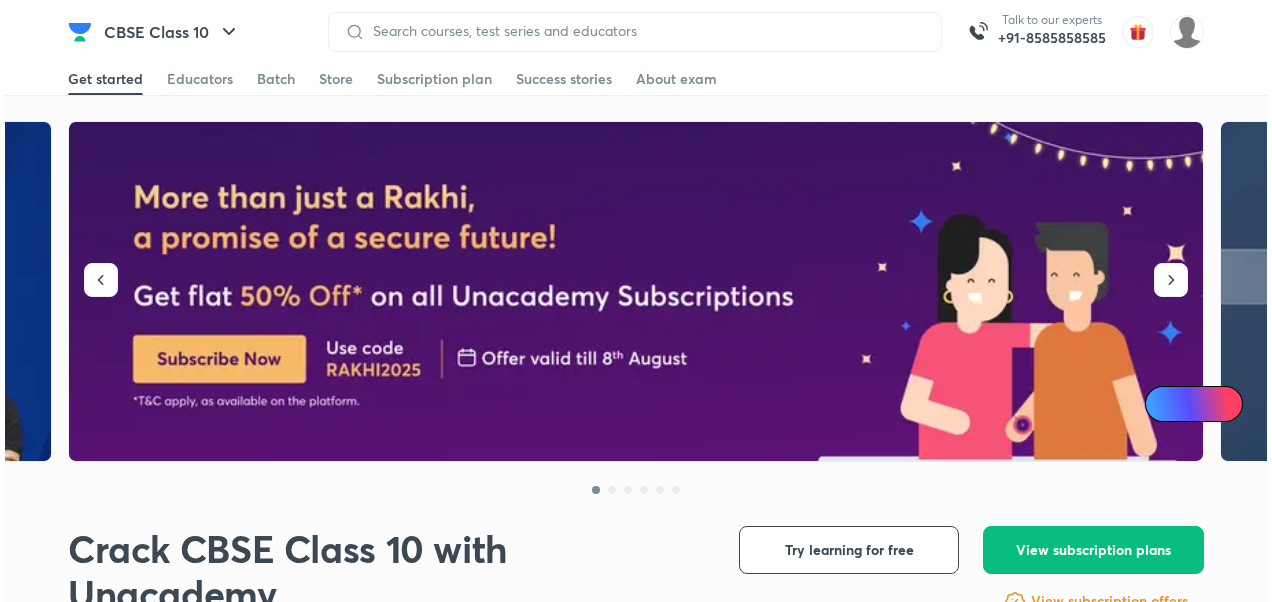 scroll, scrollTop: 0, scrollLeft: 0, axis: both 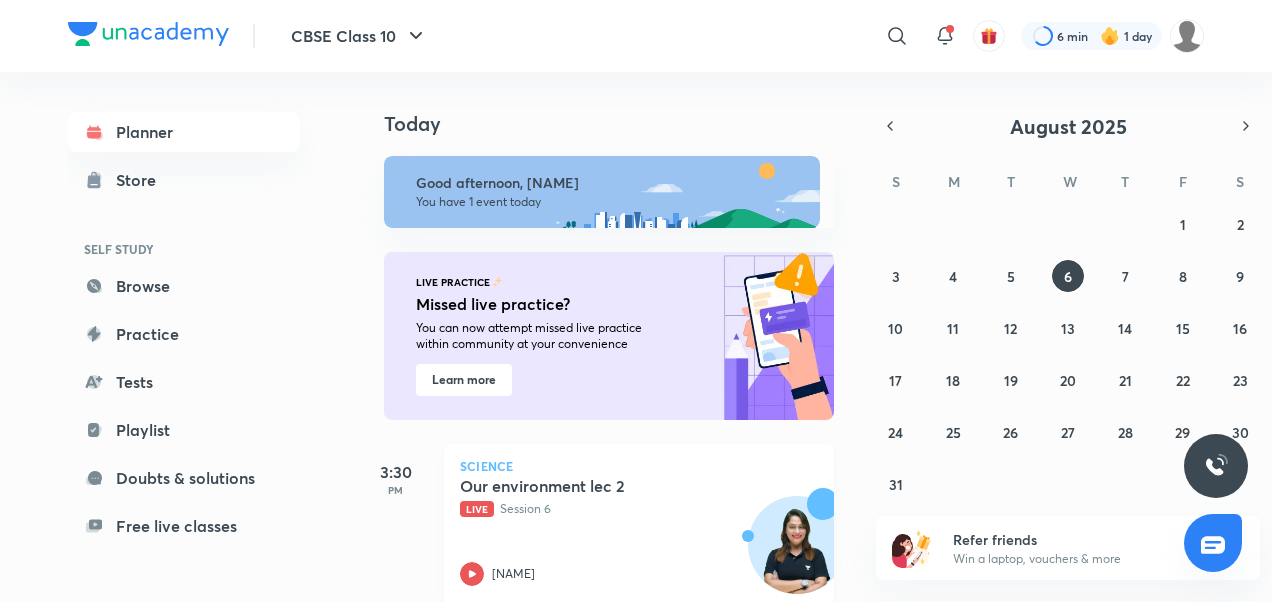 click on "Science Our environment lec 2 Live Session 6 Shivangi Chauhan" at bounding box center (639, 525) 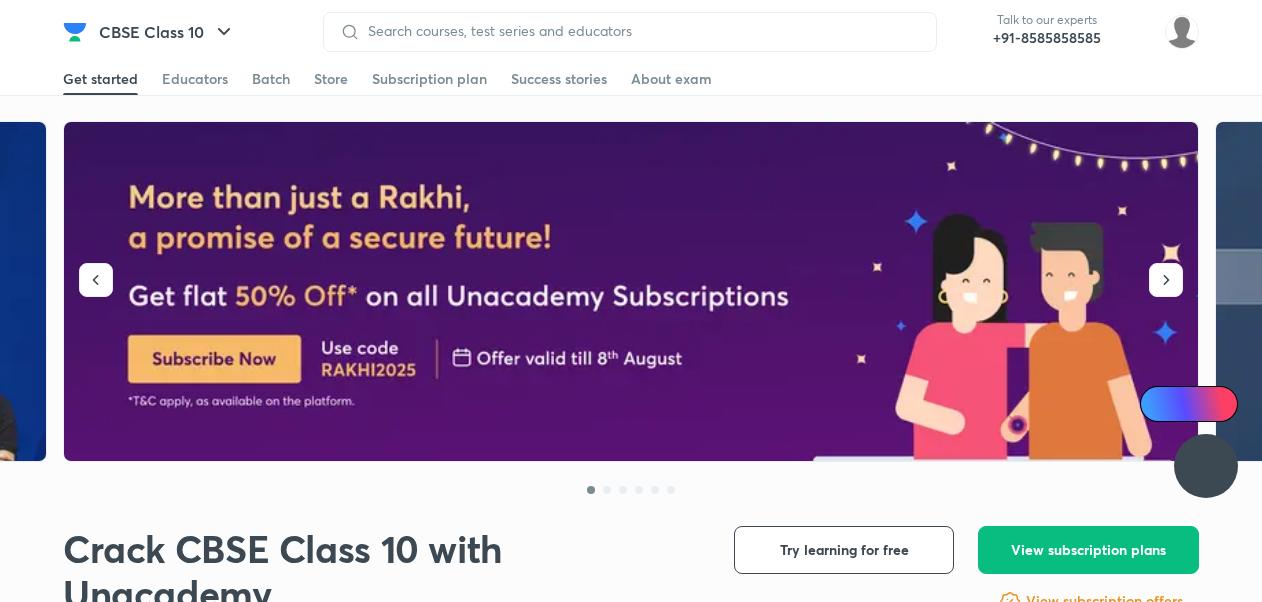 scroll, scrollTop: 0, scrollLeft: 0, axis: both 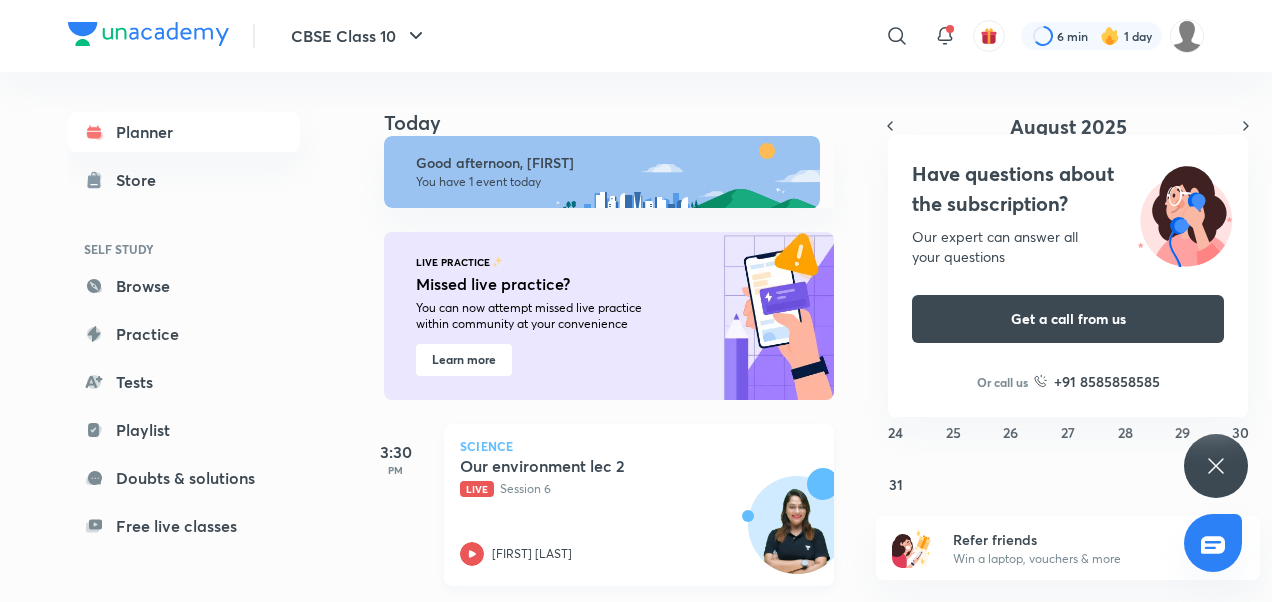 click on "Our environment lec 2" at bounding box center [584, 466] 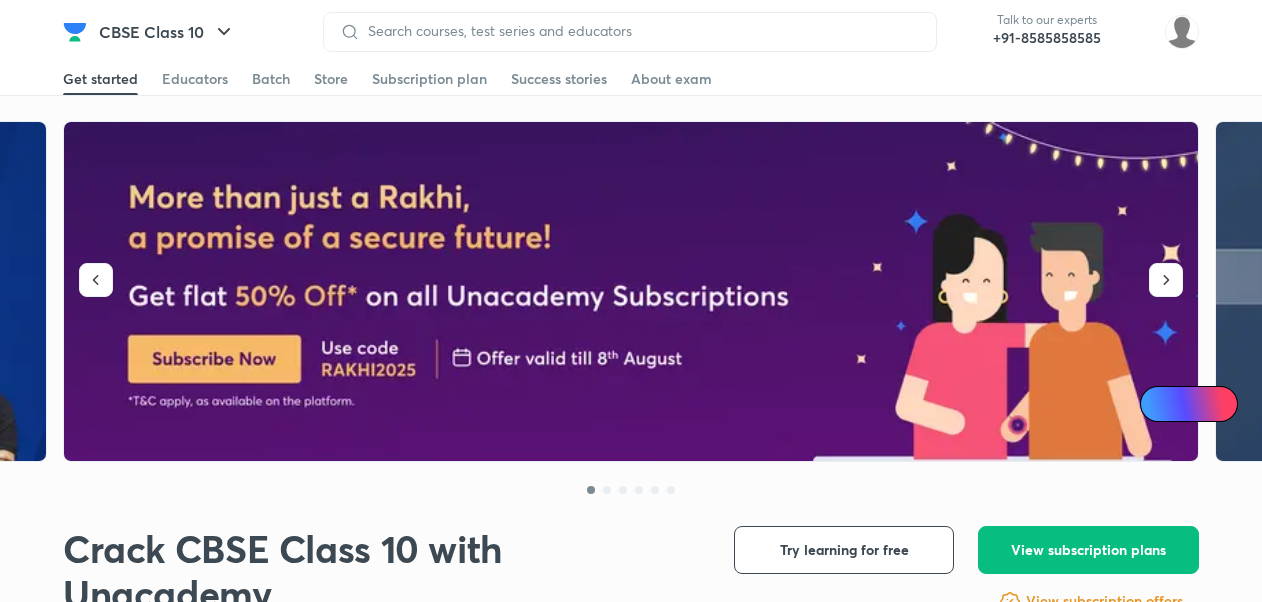 scroll, scrollTop: 0, scrollLeft: 0, axis: both 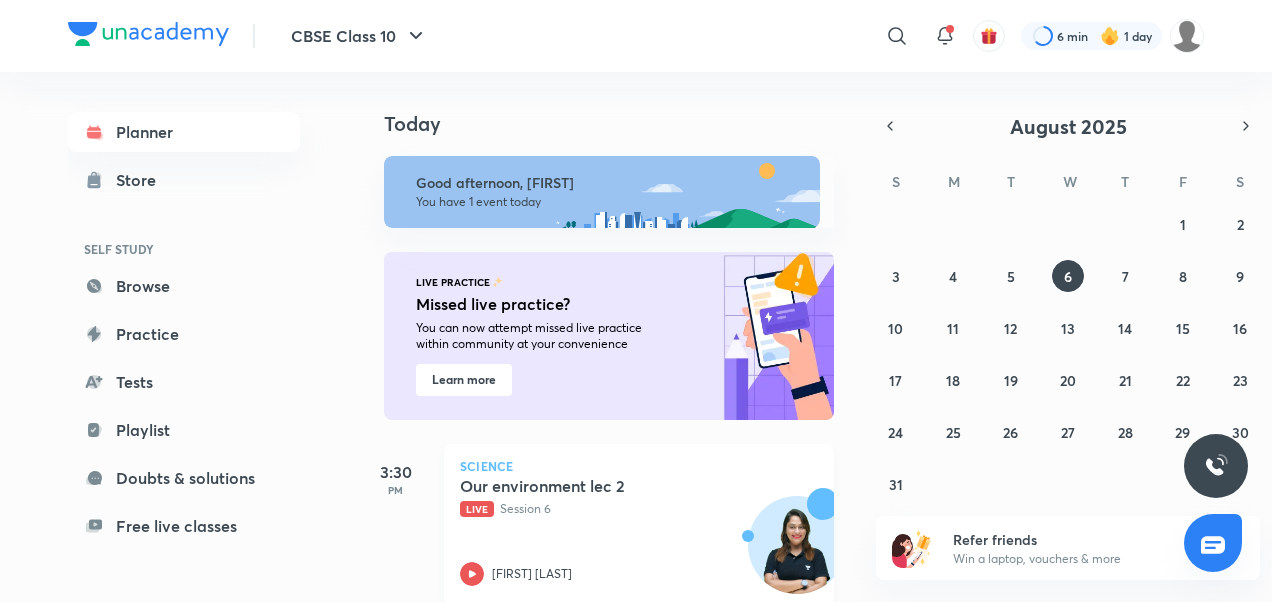 click 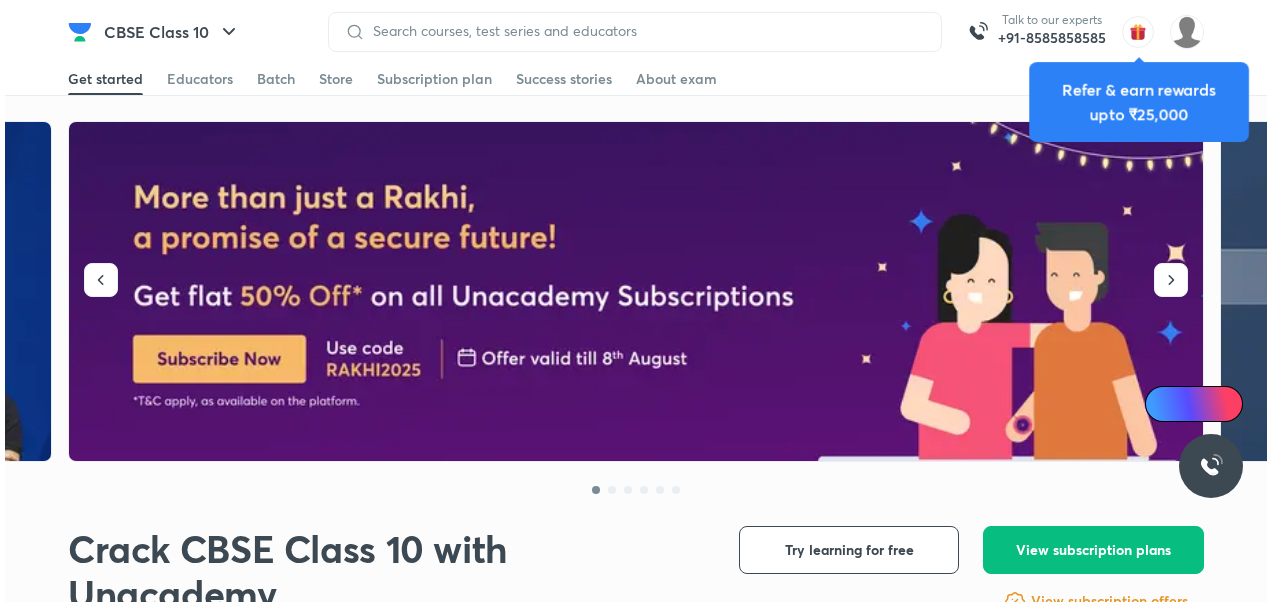 scroll, scrollTop: 0, scrollLeft: 0, axis: both 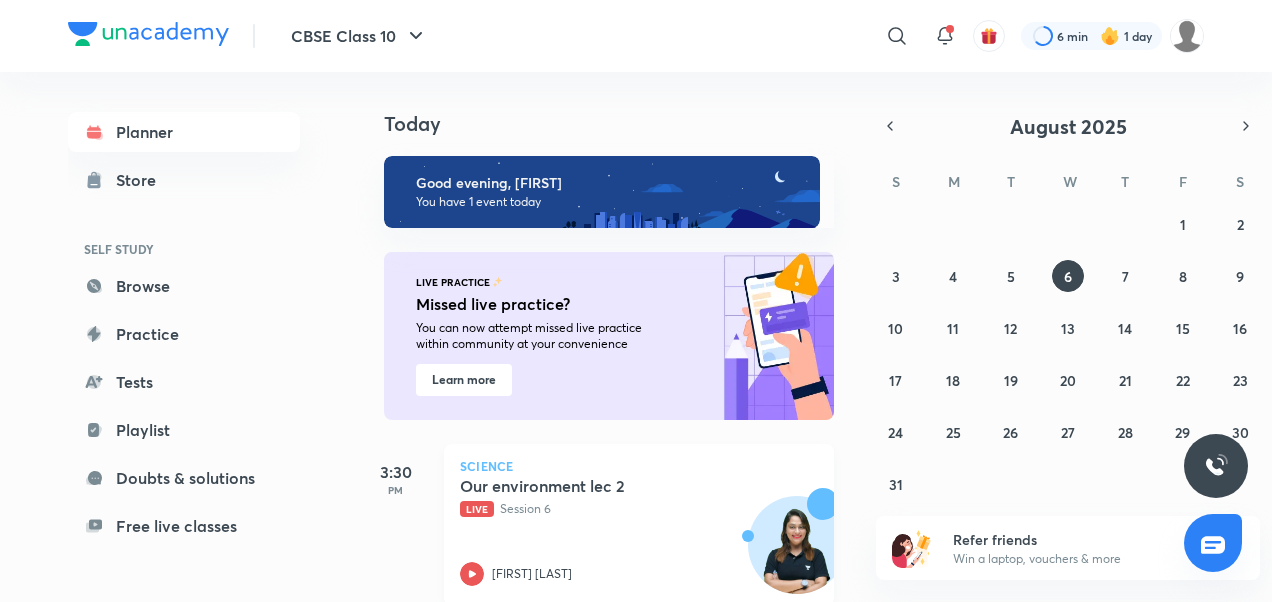 click on "Our environment lec 2 Live Session 6" at bounding box center [617, 497] 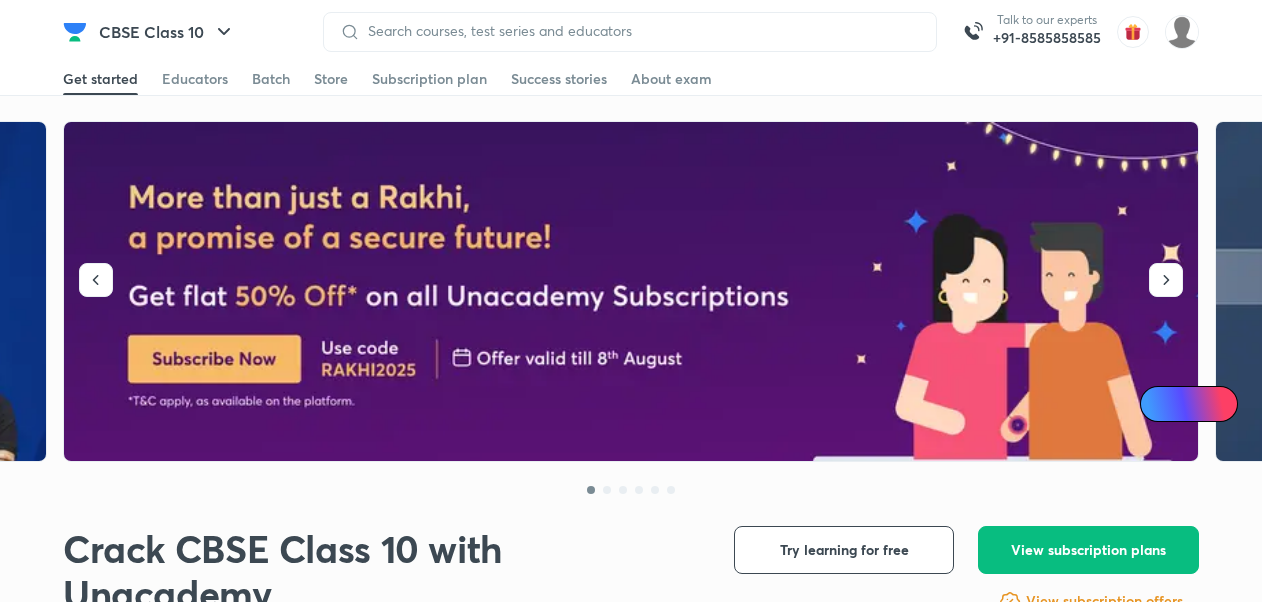 scroll, scrollTop: 0, scrollLeft: 0, axis: both 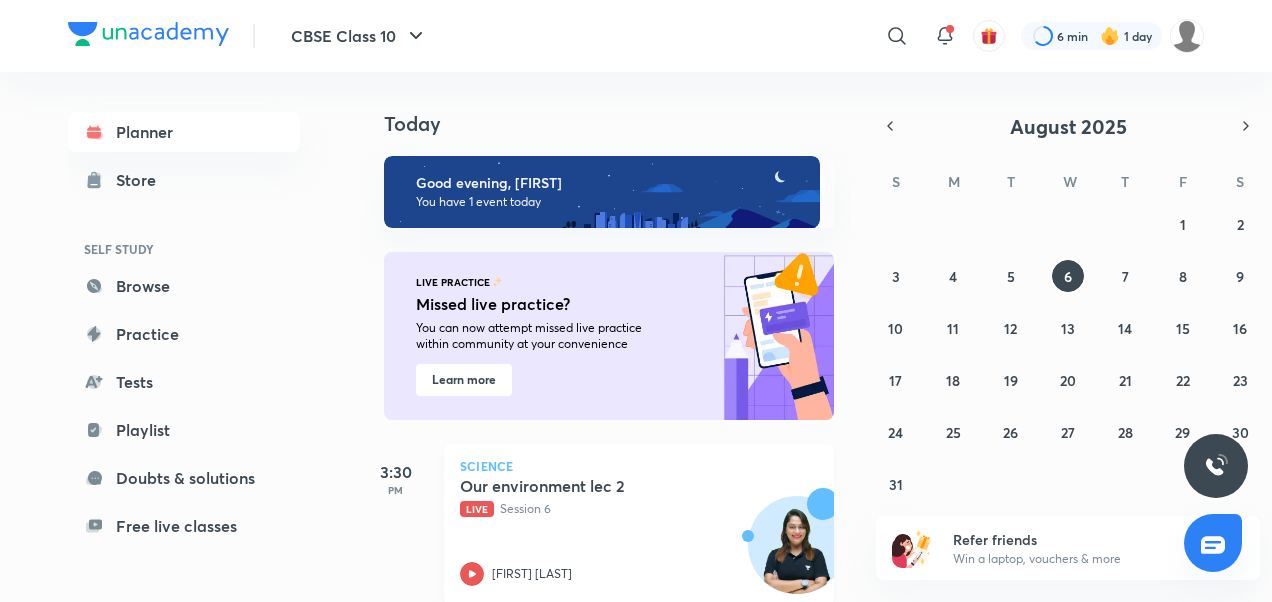 drag, startPoint x: 0, startPoint y: 0, endPoint x: 475, endPoint y: 449, distance: 653.6253 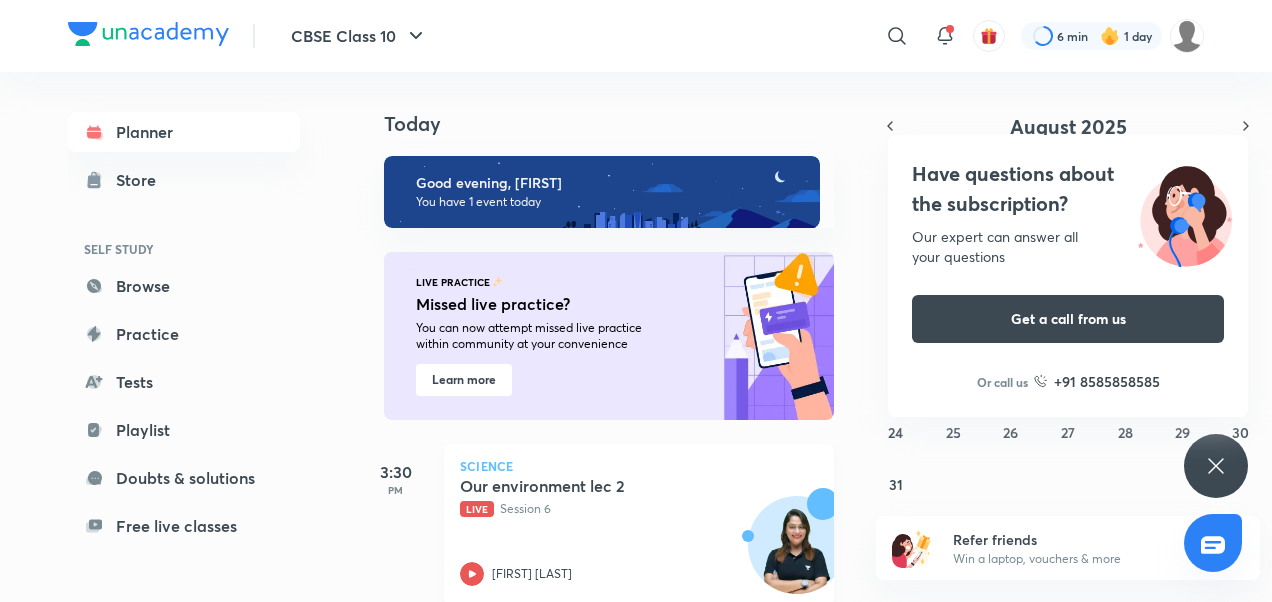 click 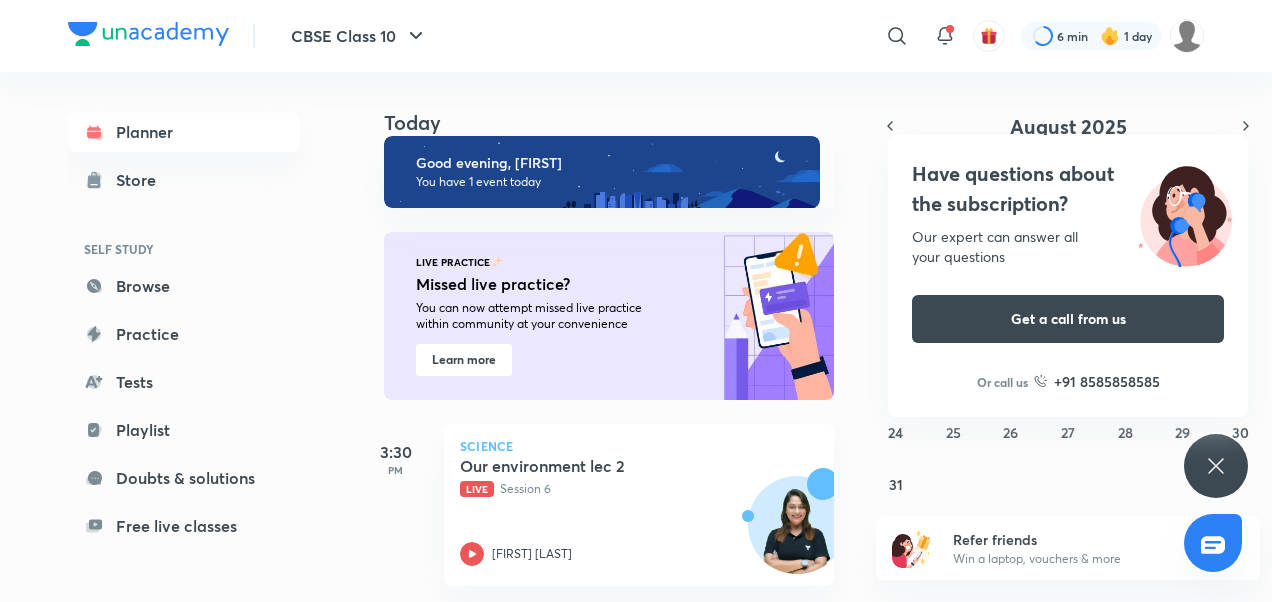 scroll, scrollTop: 35, scrollLeft: 0, axis: vertical 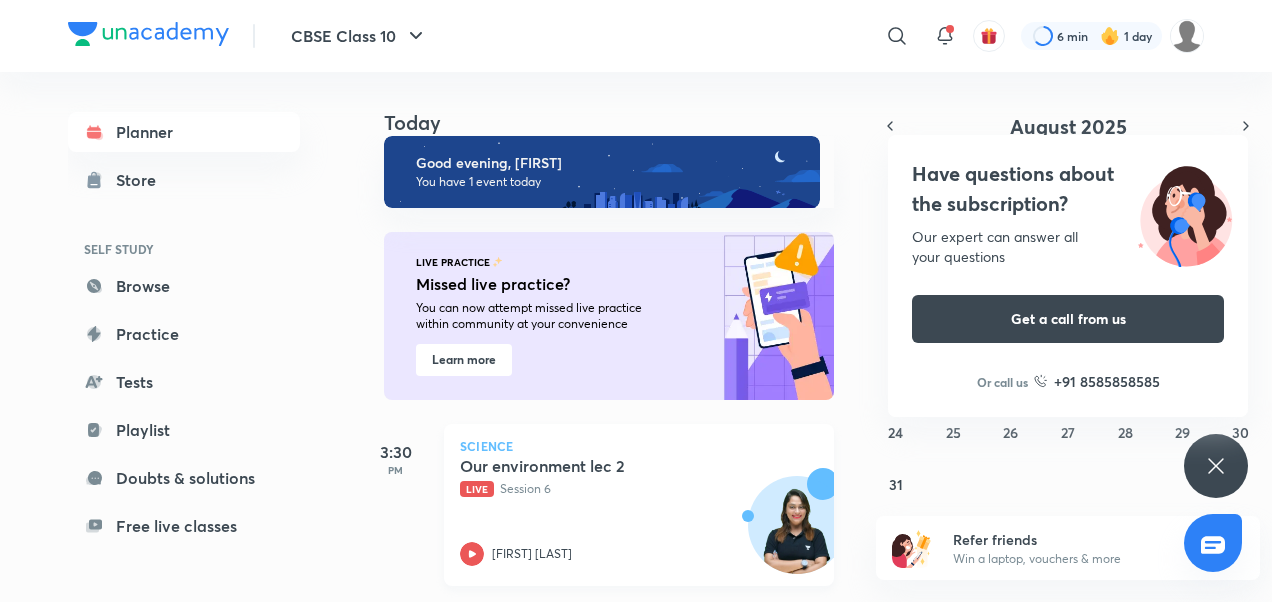 click on "Our environment lec 2 Live Session 6 Shivangi Chauhan" at bounding box center [617, 511] 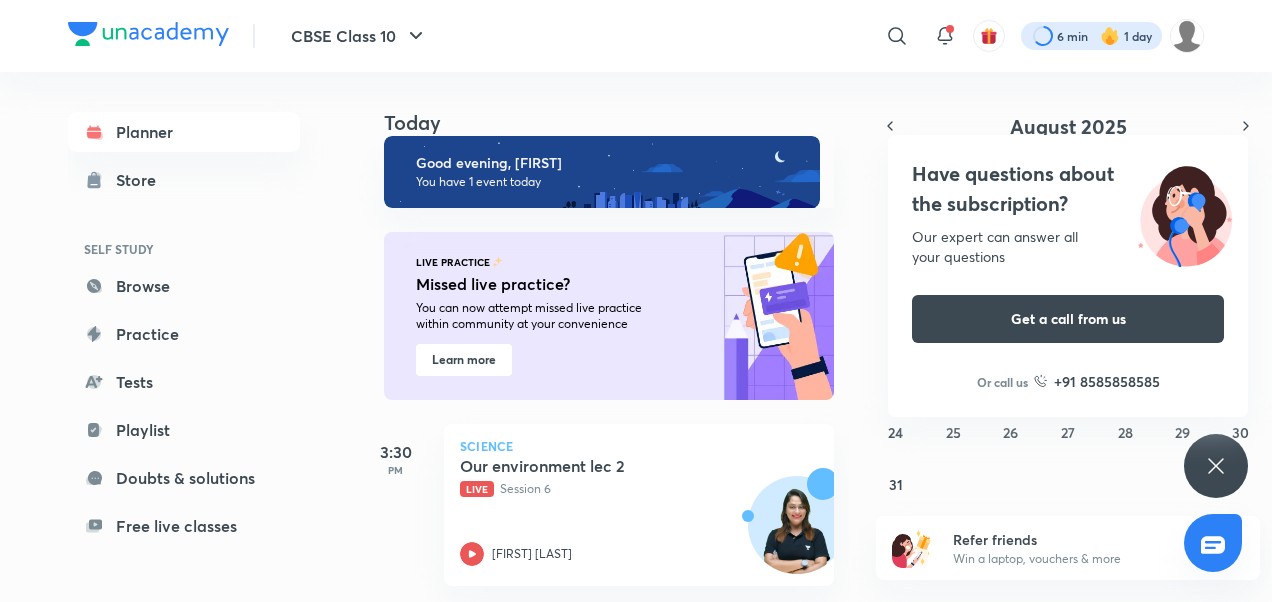 click at bounding box center [1091, 36] 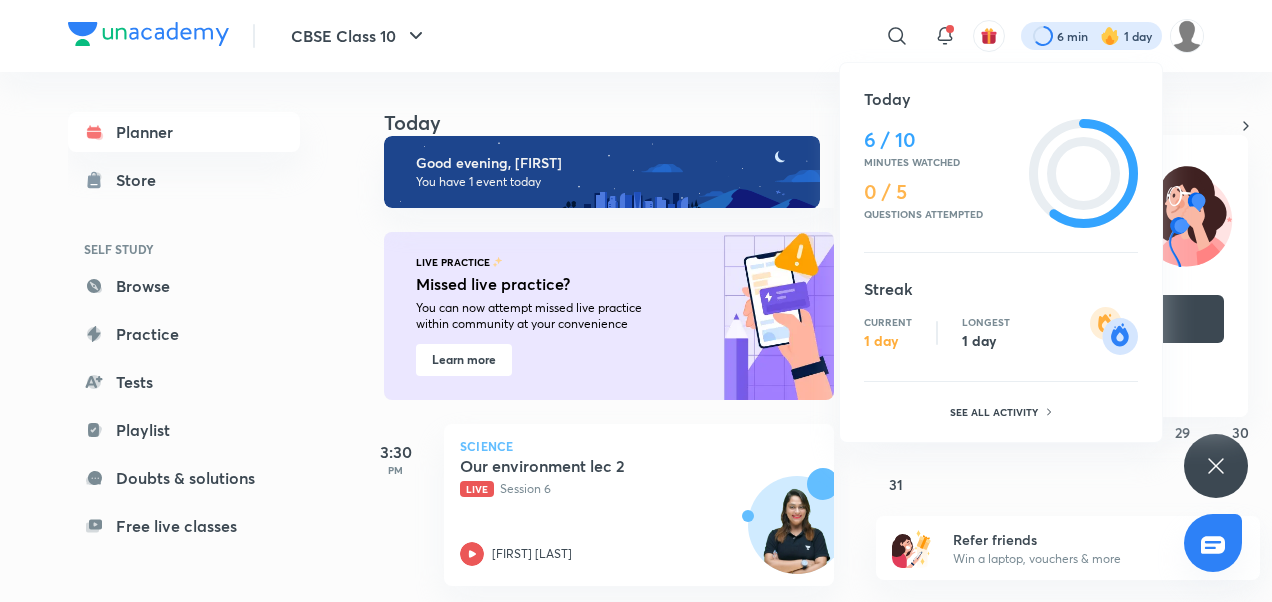 click at bounding box center [636, 301] 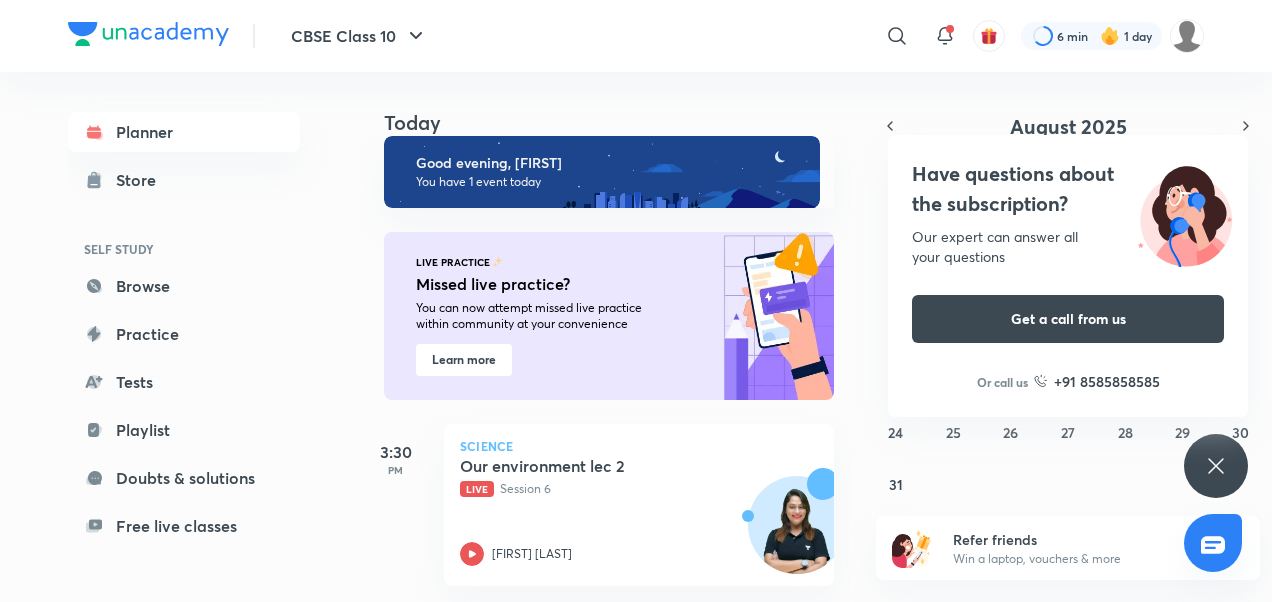 click on "Missed live practice?" at bounding box center [547, 284] 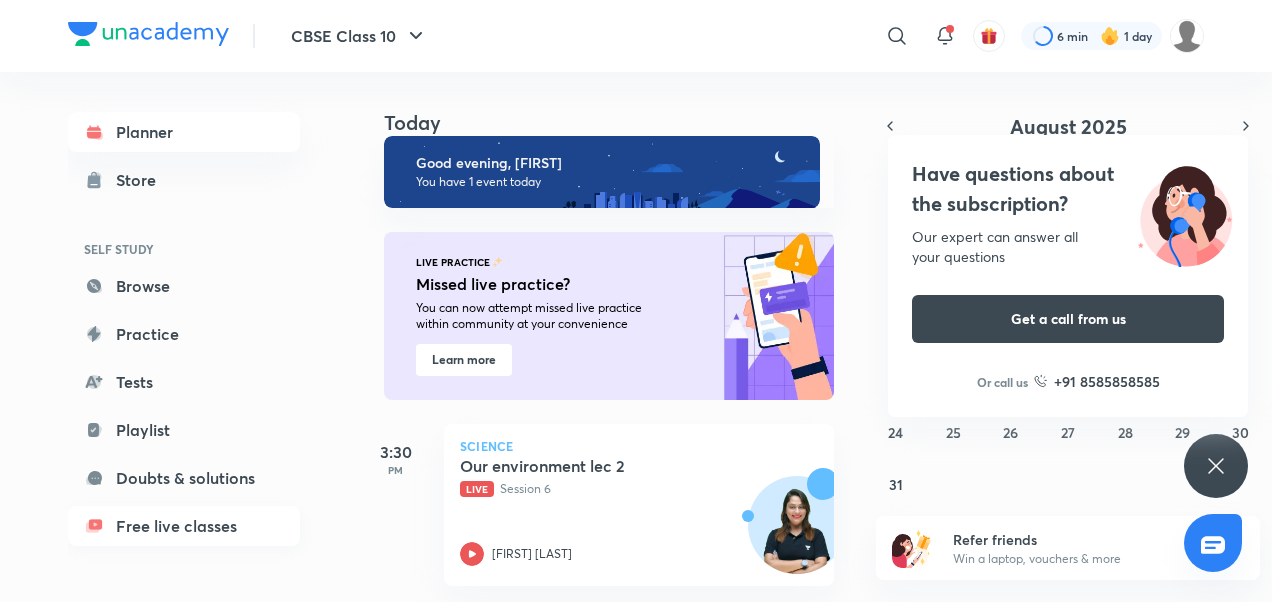 click on "Free live classes" at bounding box center [184, 526] 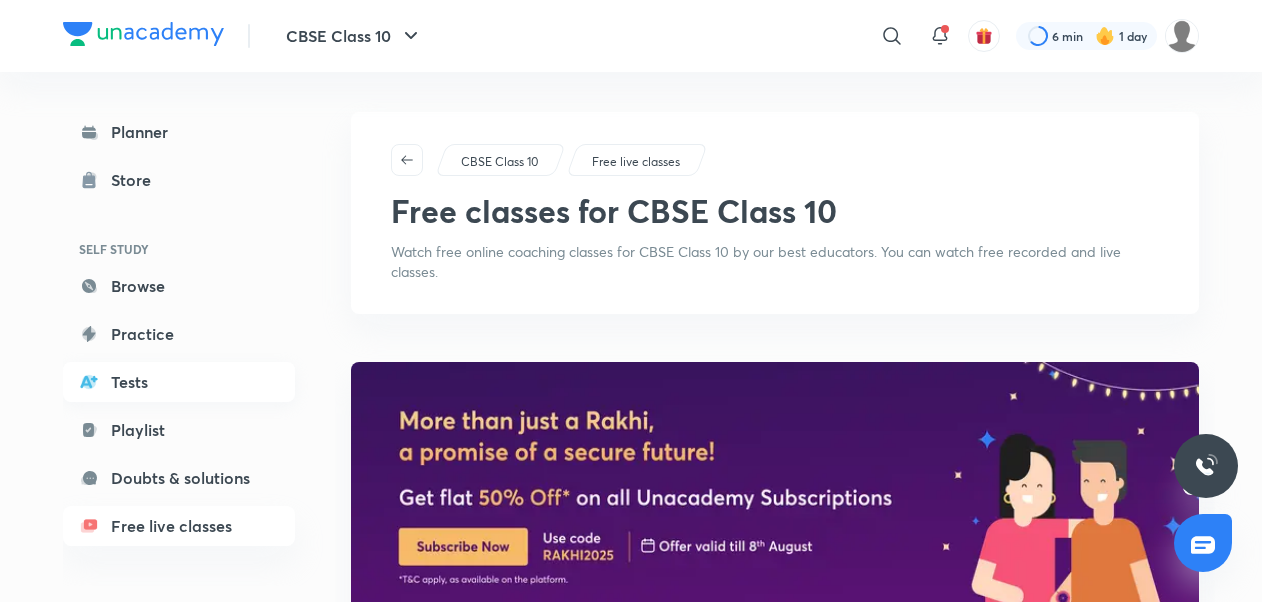 click on "Tests" at bounding box center (179, 382) 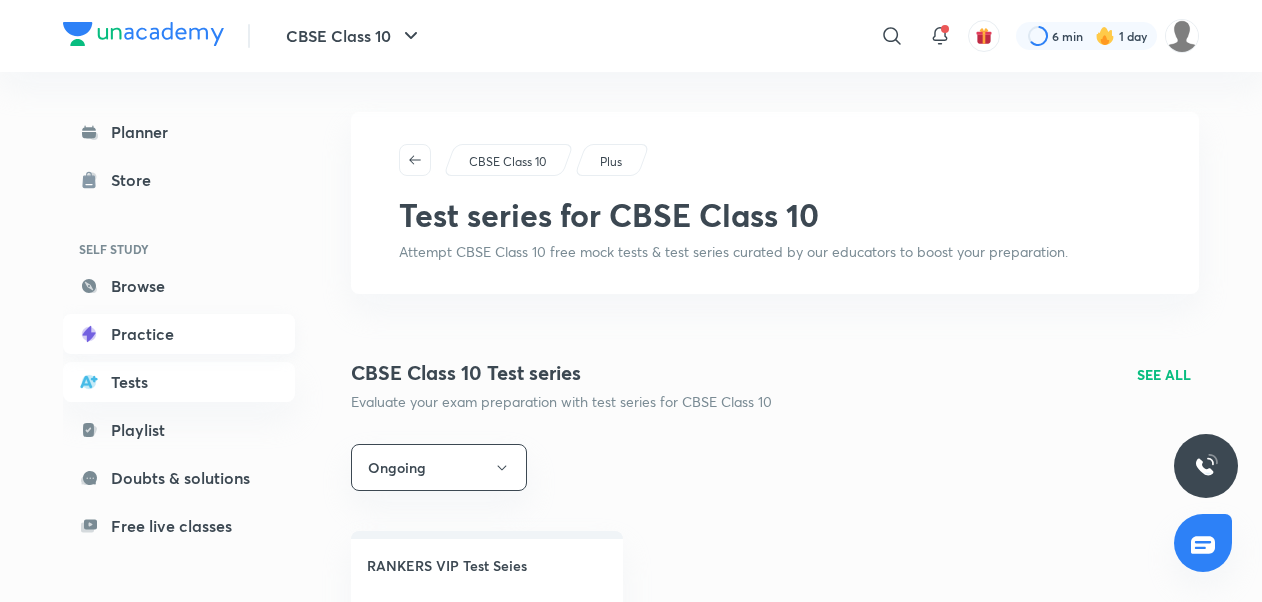 click on "Practice" at bounding box center [179, 334] 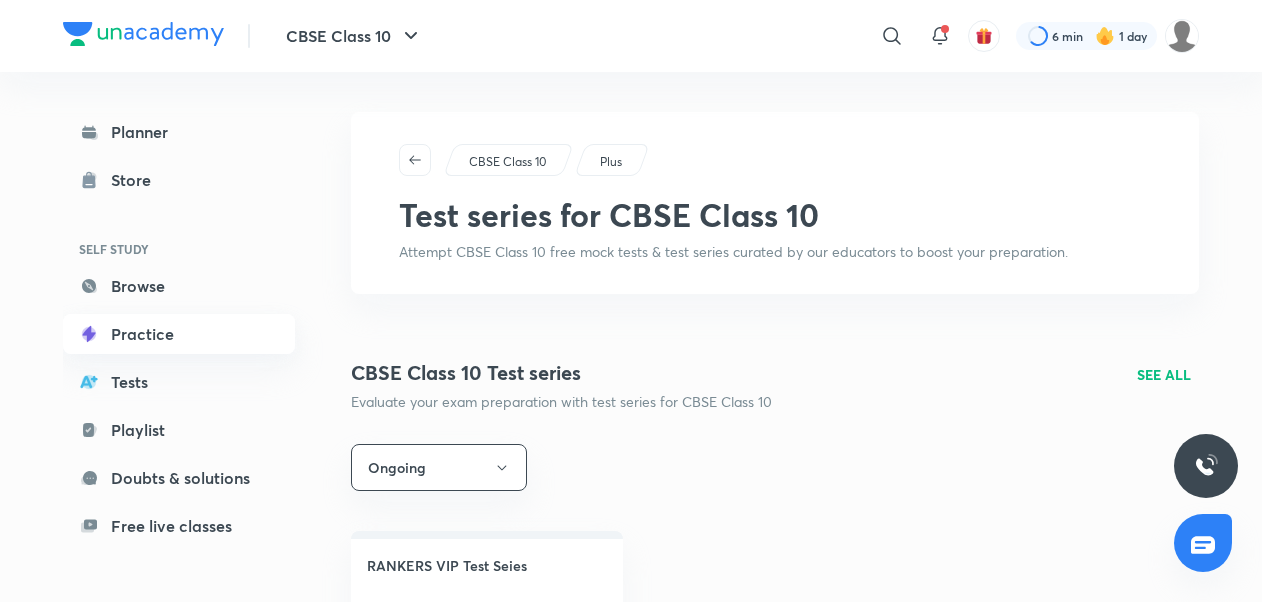 click on "Practice" at bounding box center (179, 334) 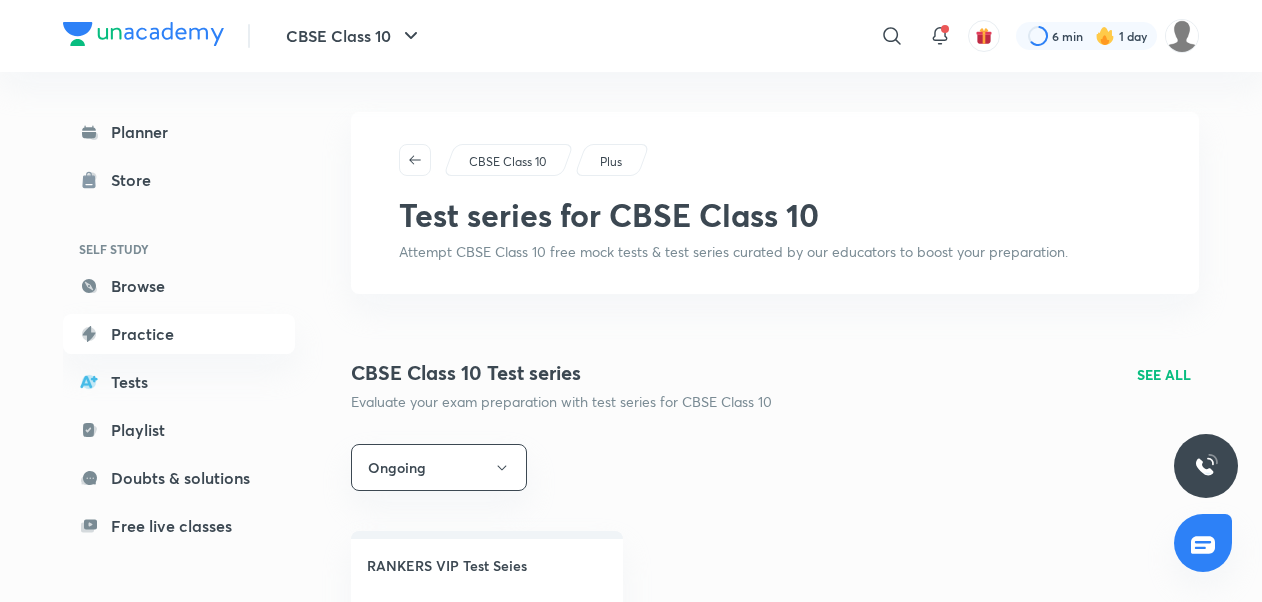scroll, scrollTop: 526, scrollLeft: 0, axis: vertical 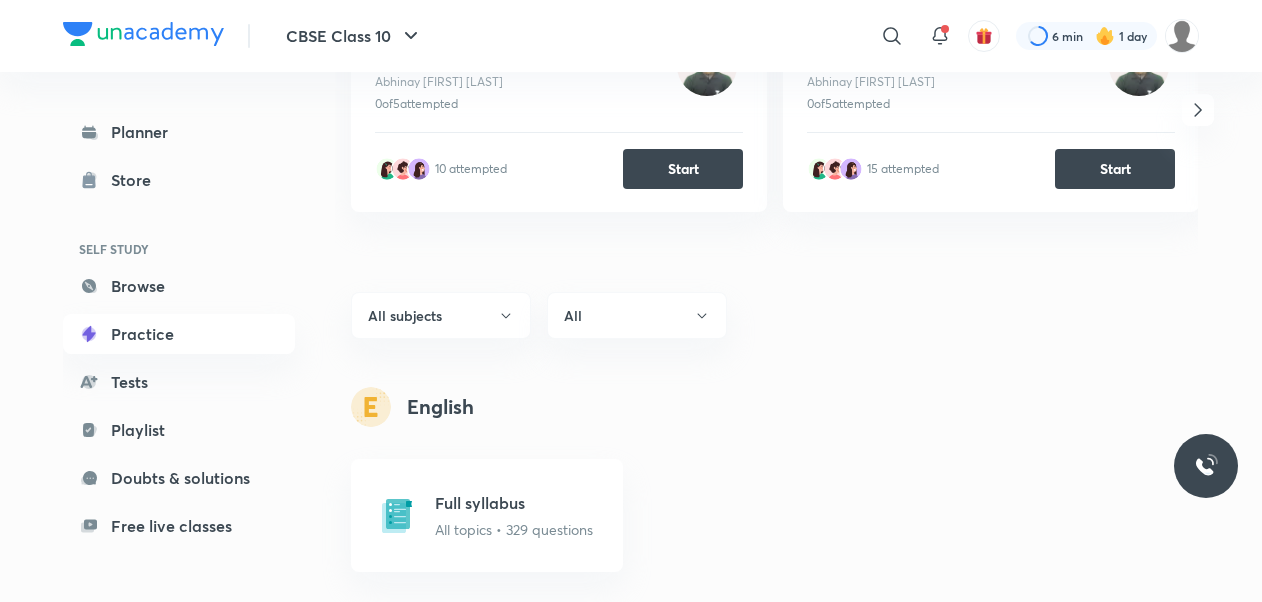 click on "English" at bounding box center [775, 407] 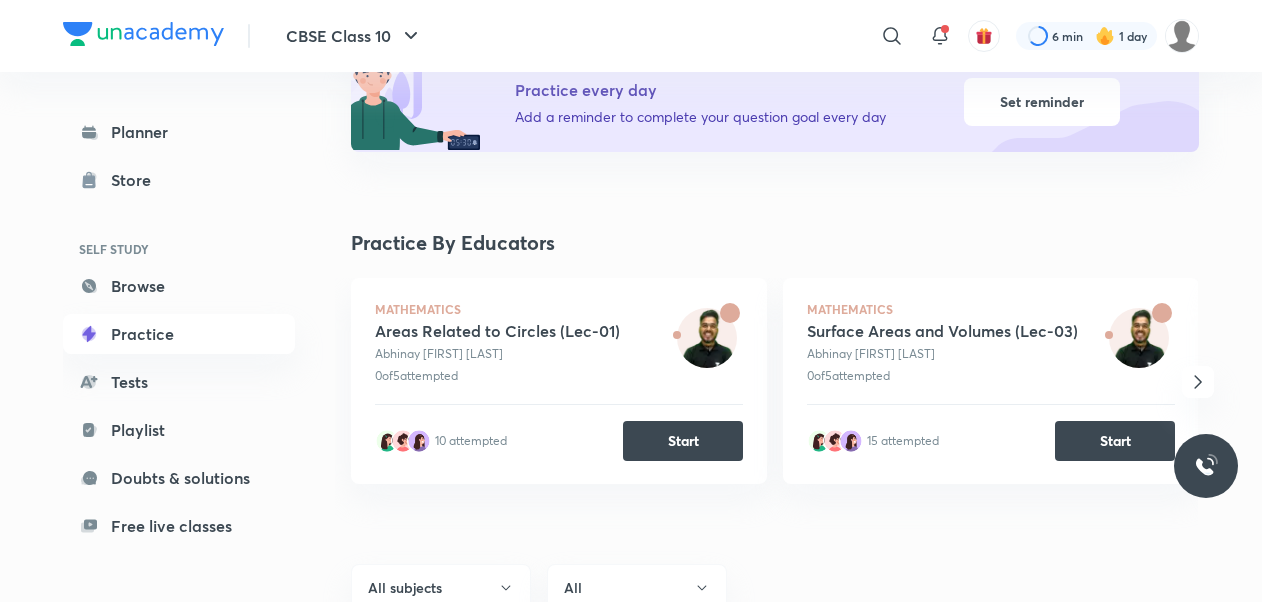 scroll, scrollTop: 286, scrollLeft: 0, axis: vertical 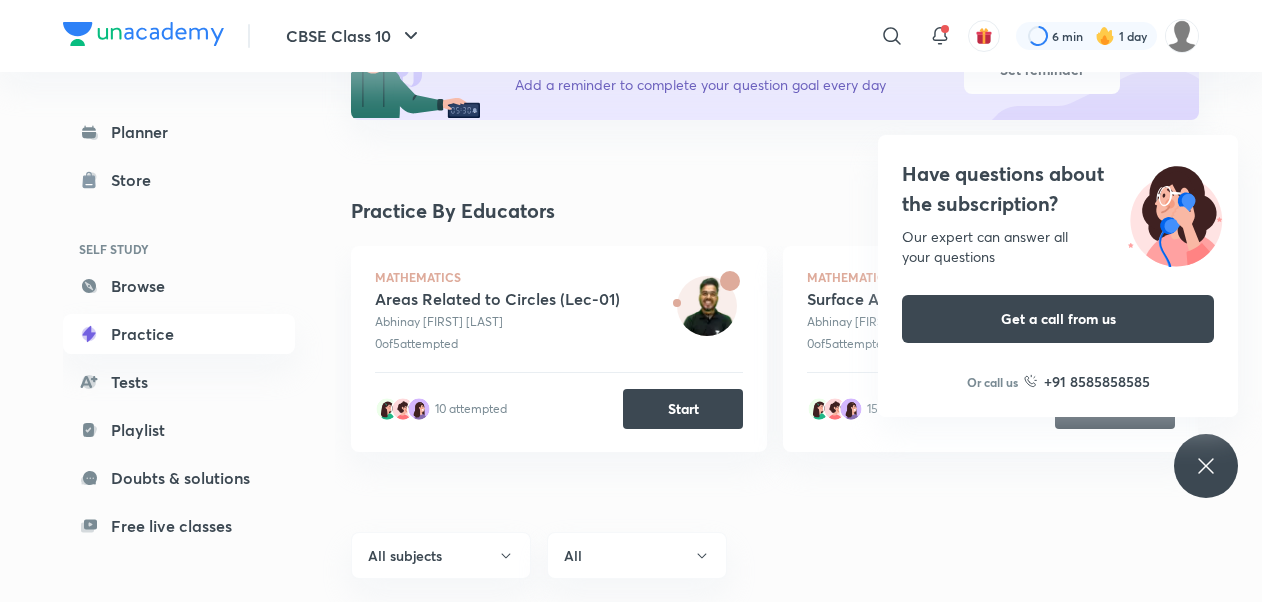 click on "Mathematics Areas Related to Circles (Lec-01) Abhinay   Kumar Rai 0  of  5  attempted 10 attempted Start" at bounding box center [567, 381] 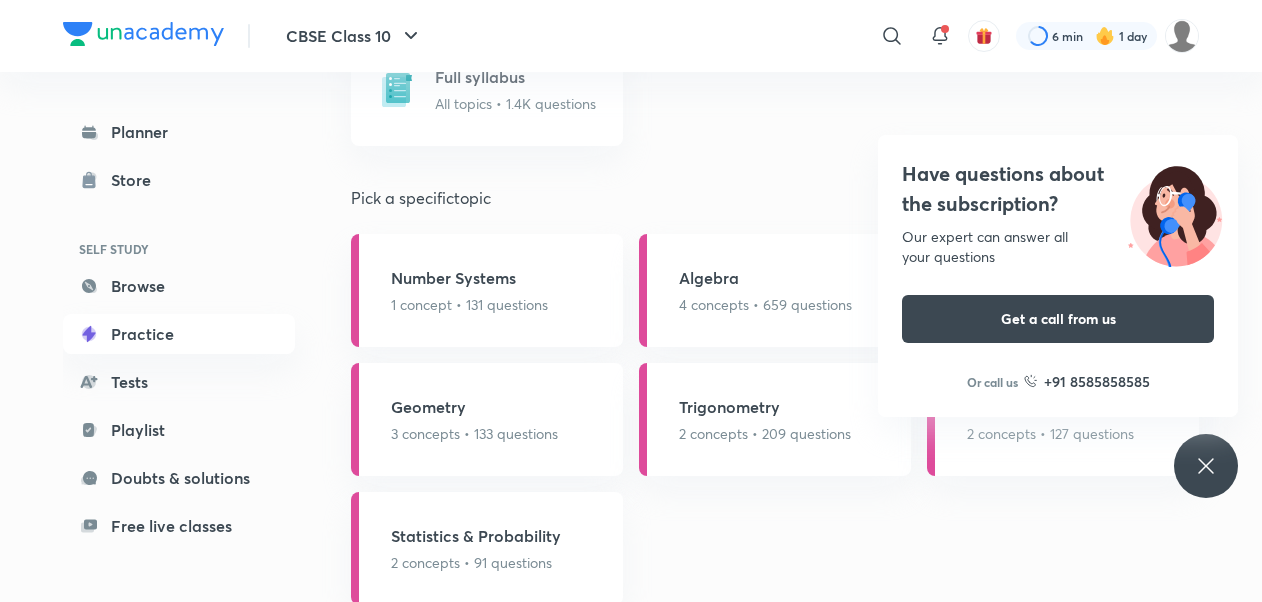 scroll, scrollTop: 1916, scrollLeft: 0, axis: vertical 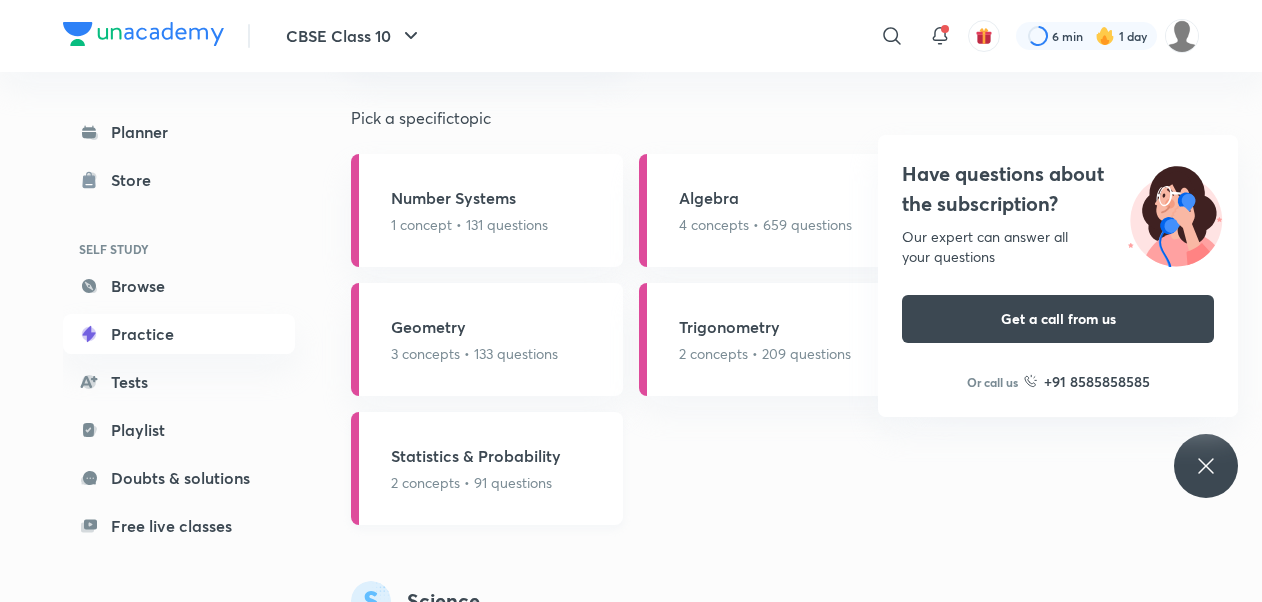 click on "2 concepts • 91 questions" at bounding box center (476, 482) 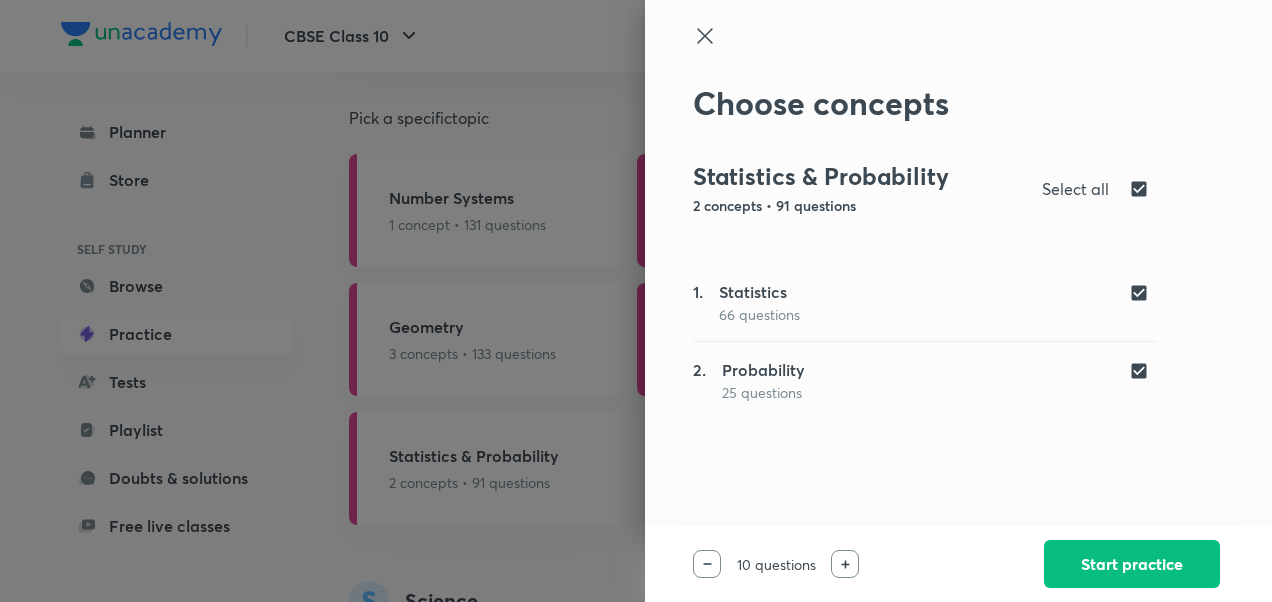 click at bounding box center [636, 301] 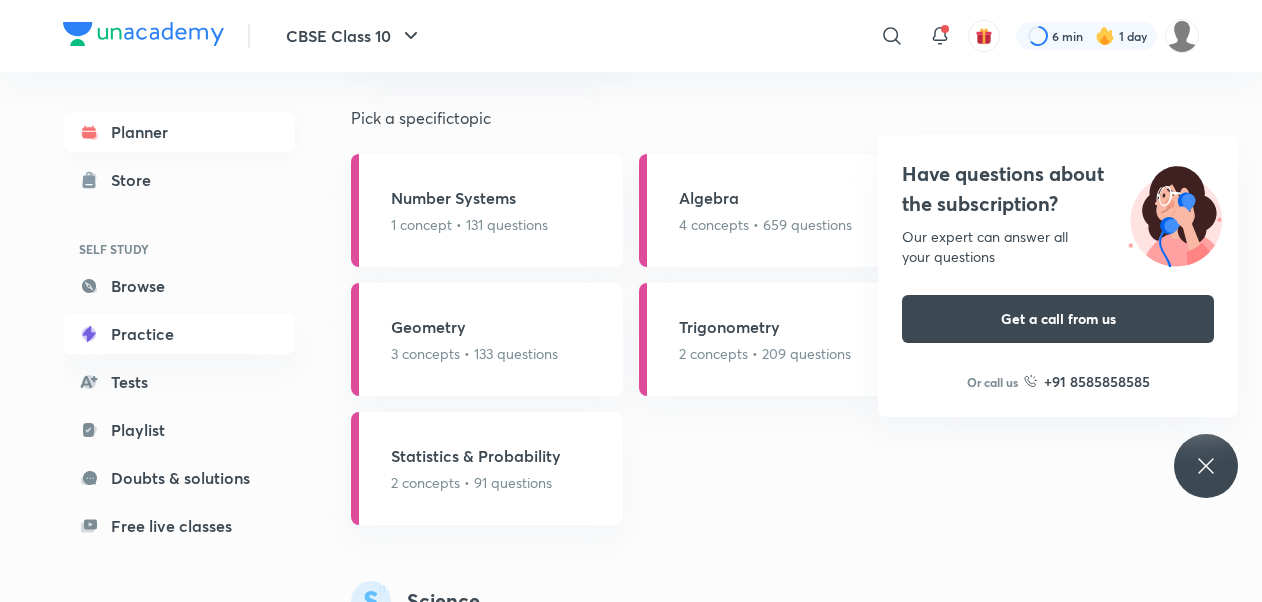 click on "Planner" at bounding box center [179, 132] 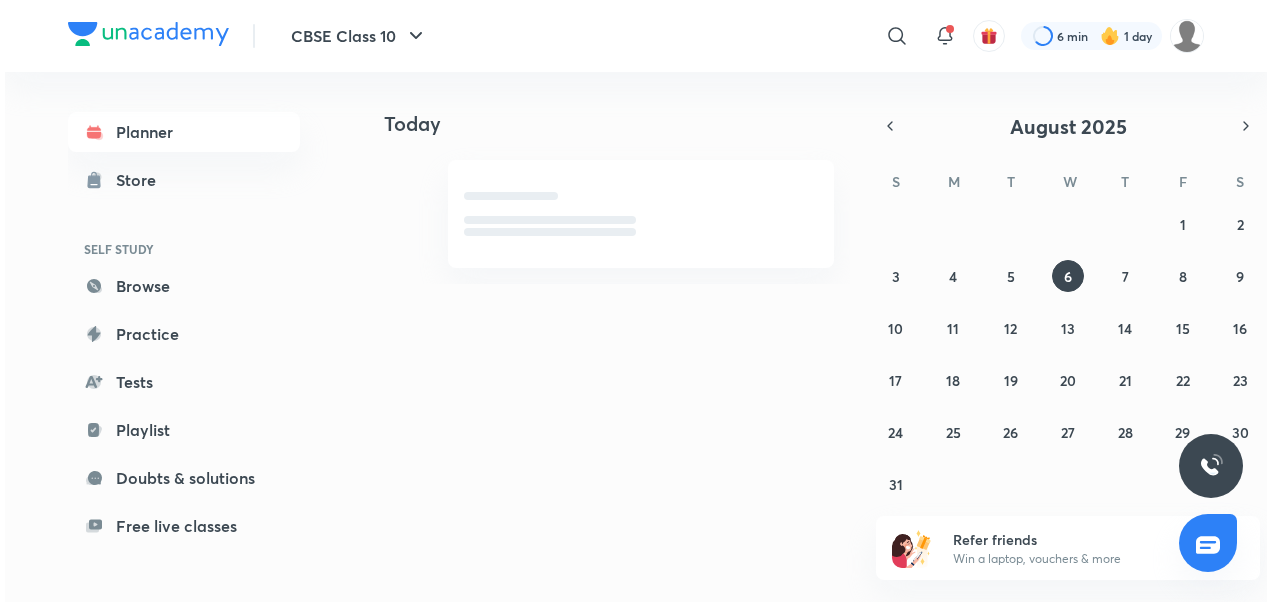 scroll, scrollTop: 0, scrollLeft: 0, axis: both 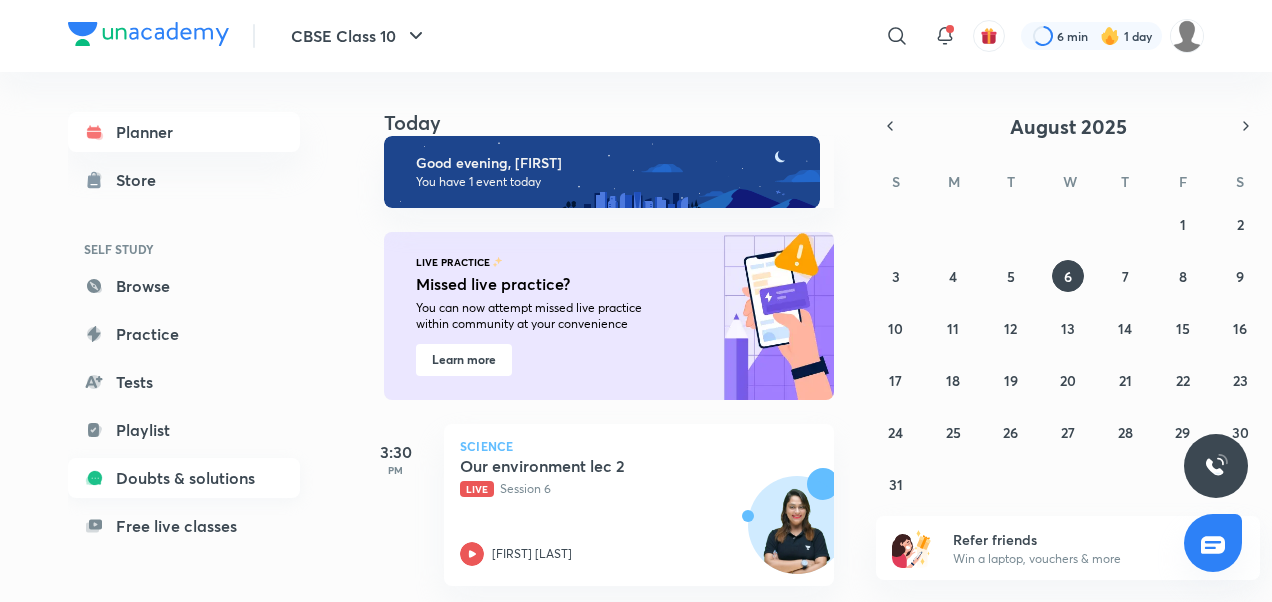 click on "Doubts & solutions" at bounding box center [184, 478] 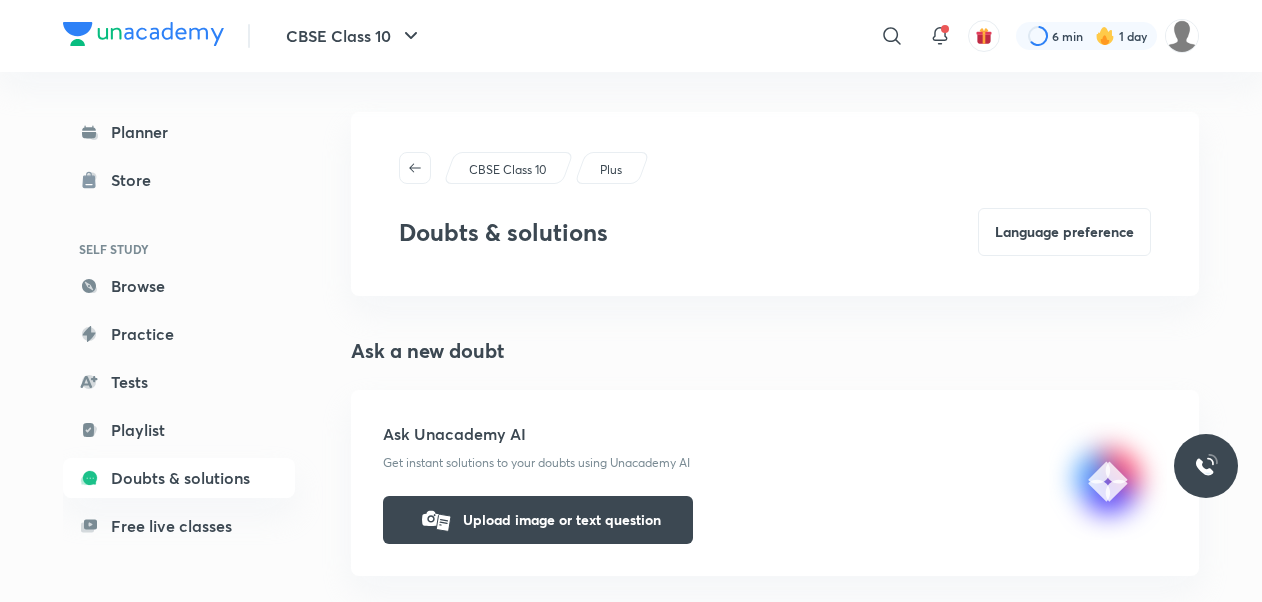 click on "CBSE Class 10" at bounding box center (507, 170) 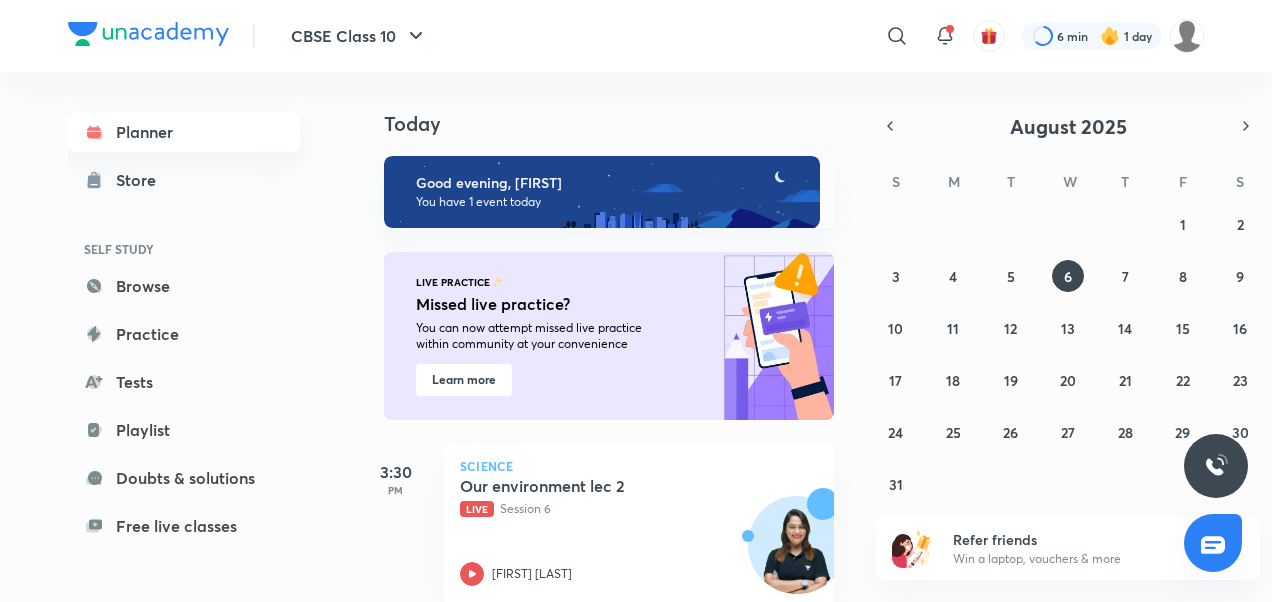 click on "Planner" at bounding box center (184, 132) 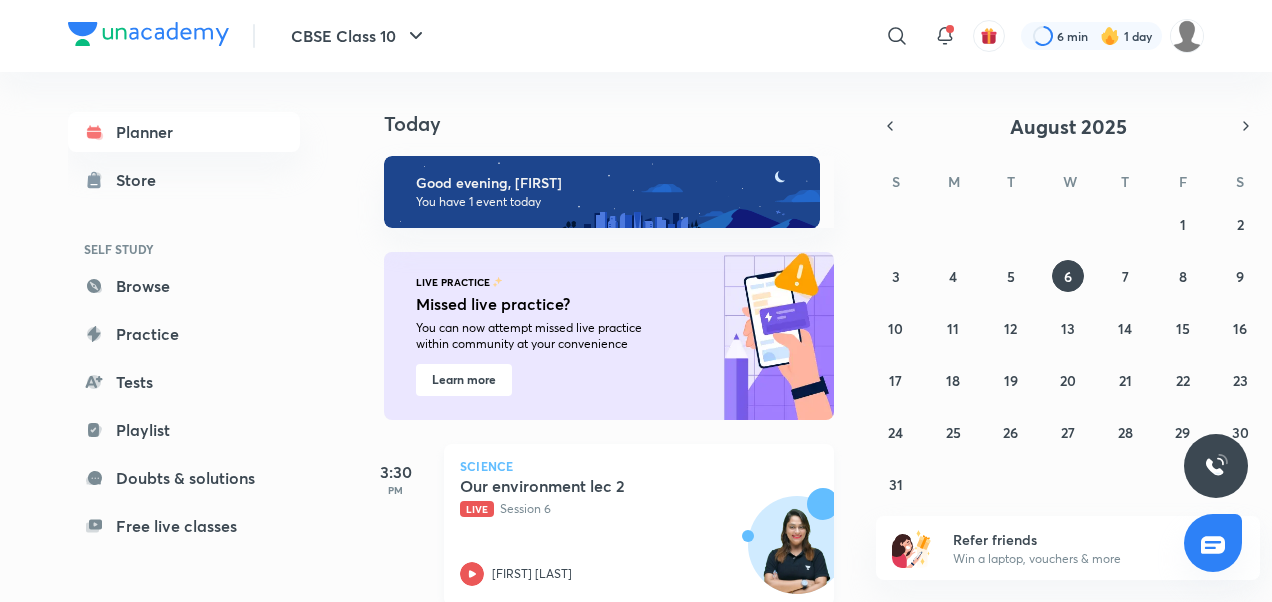 click on "Our environment lec 2 Live Session 6 Shivangi Chauhan" at bounding box center [617, 531] 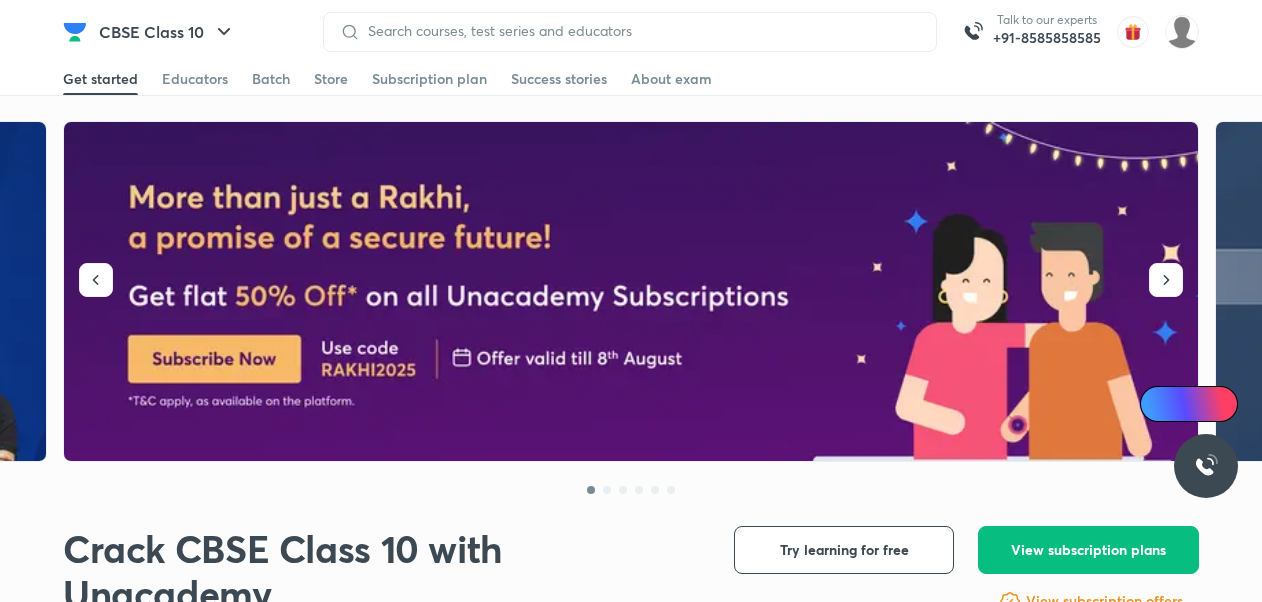 scroll, scrollTop: 0, scrollLeft: 0, axis: both 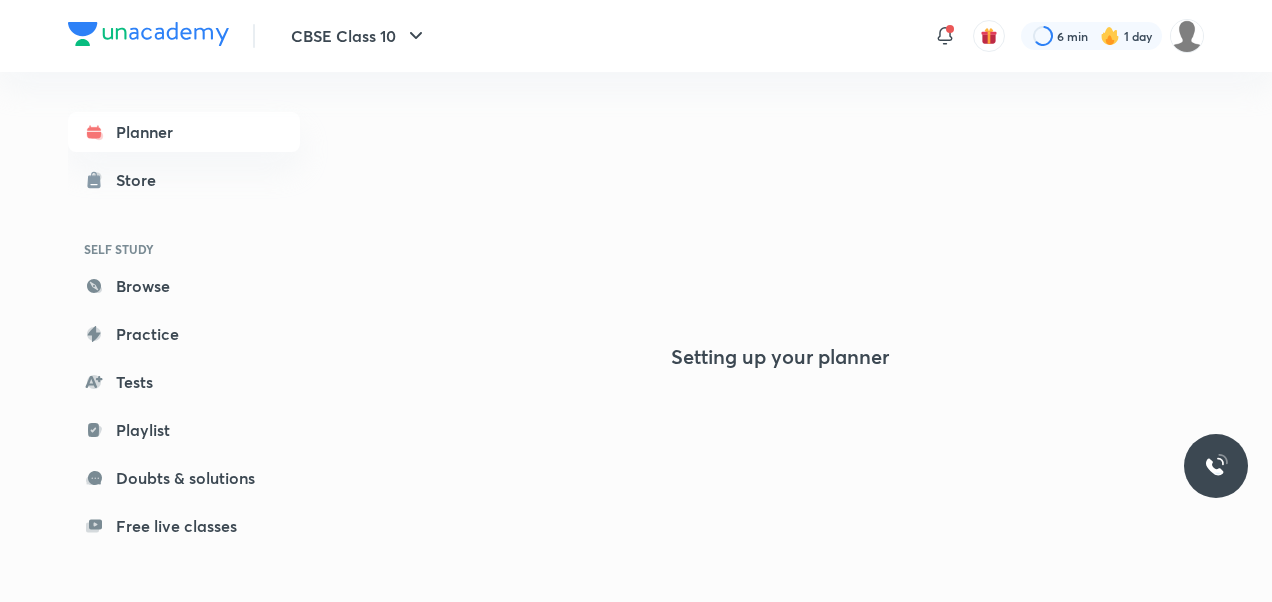 drag, startPoint x: 787, startPoint y: 182, endPoint x: 824, endPoint y: 251, distance: 78.29432 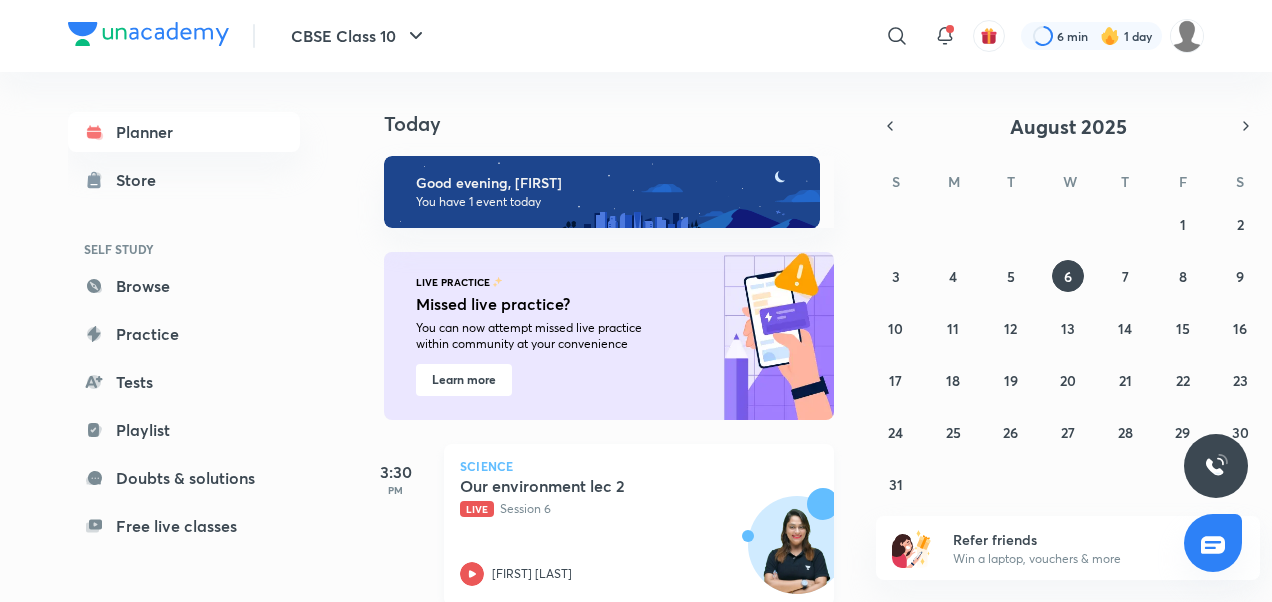 click 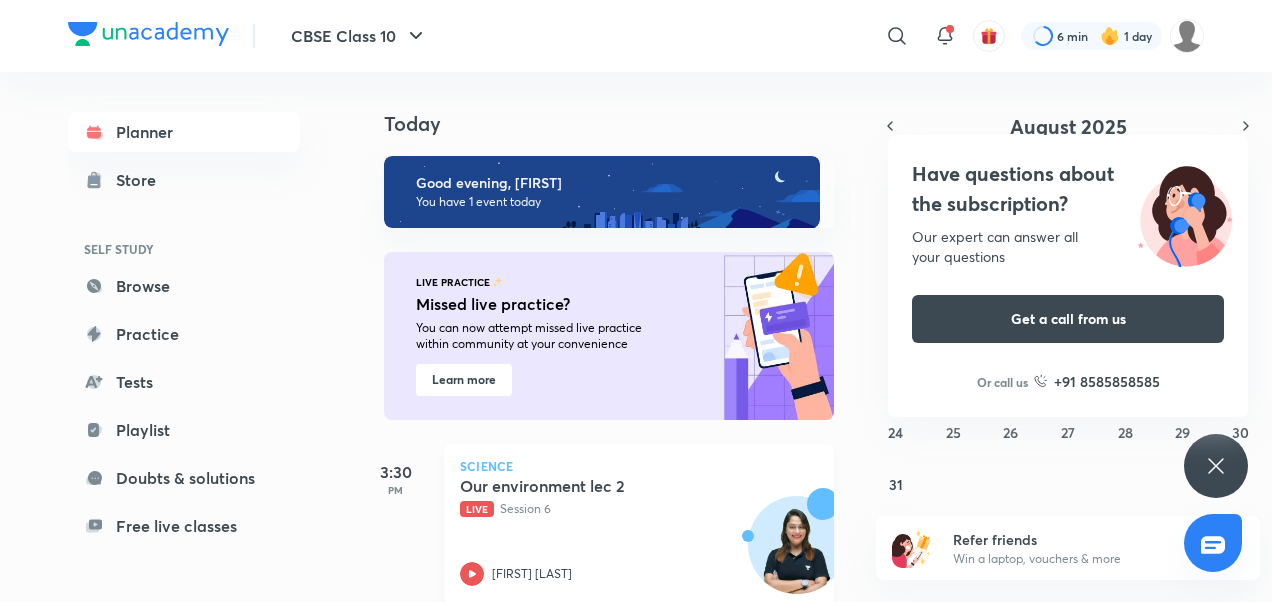 click on "Our environment lec 2 Live Session 6 Shivangi Chauhan" at bounding box center [617, 531] 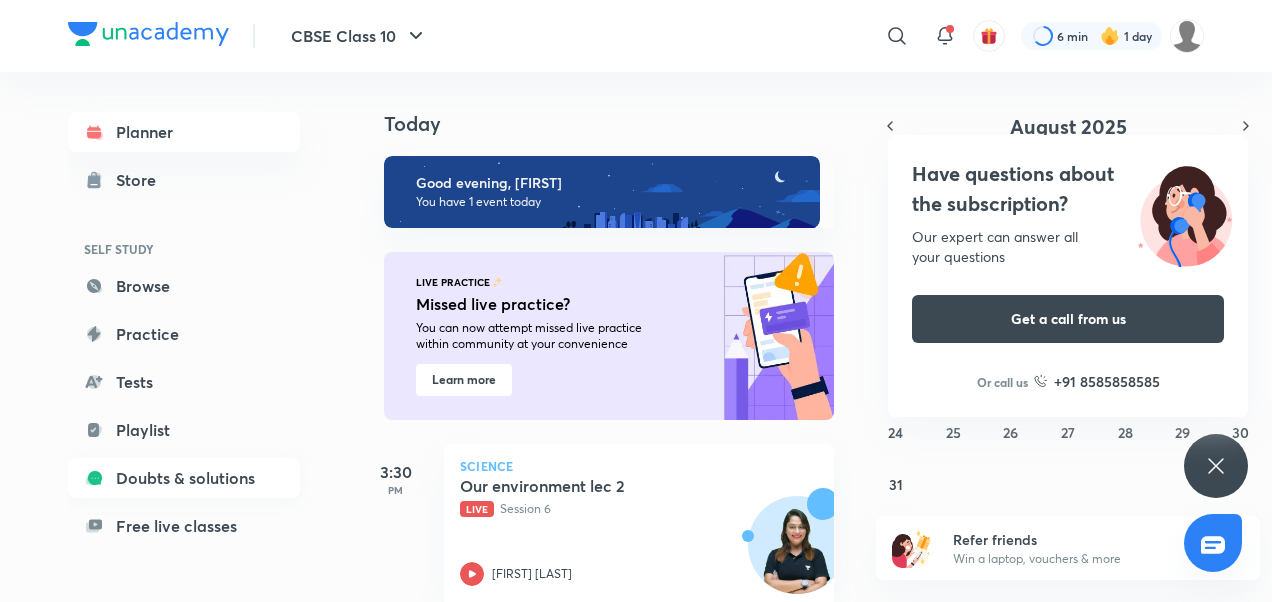click on "Doubts & solutions" at bounding box center (184, 478) 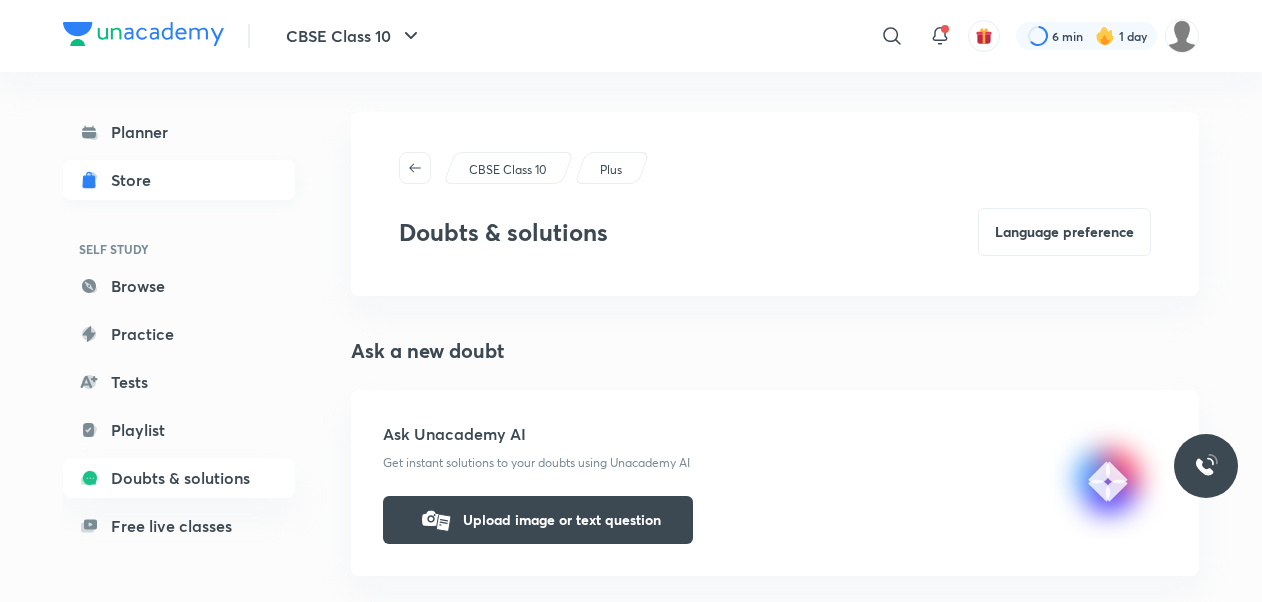 click on "Store" at bounding box center (137, 180) 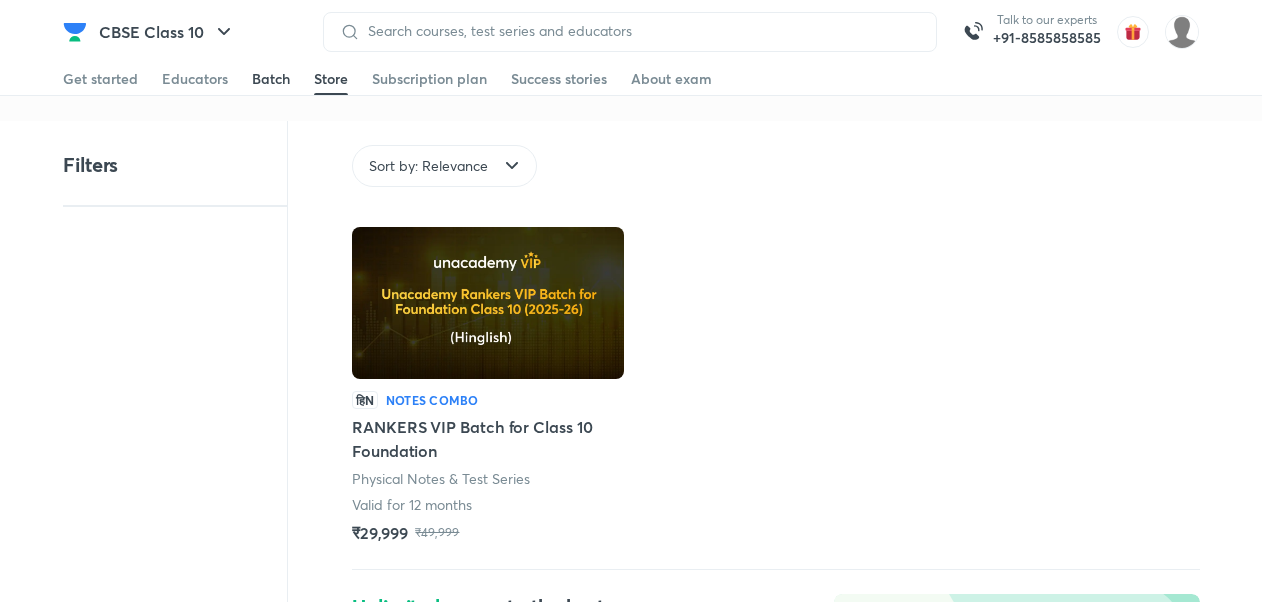 click on "Batch" at bounding box center [271, 79] 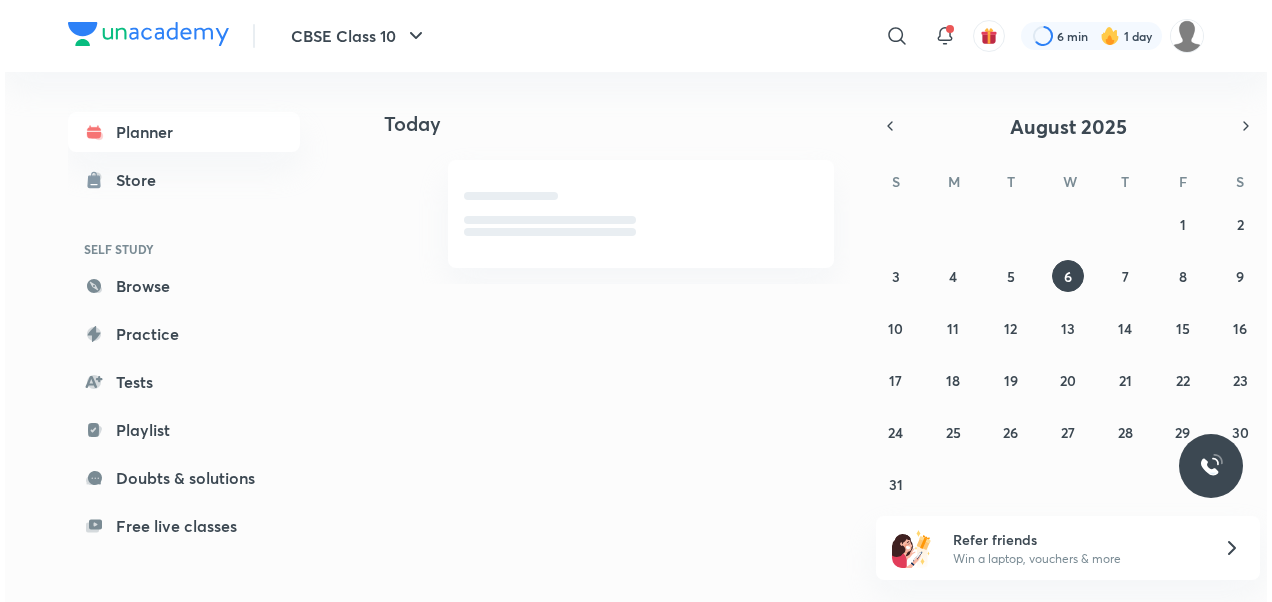 scroll, scrollTop: 0, scrollLeft: 0, axis: both 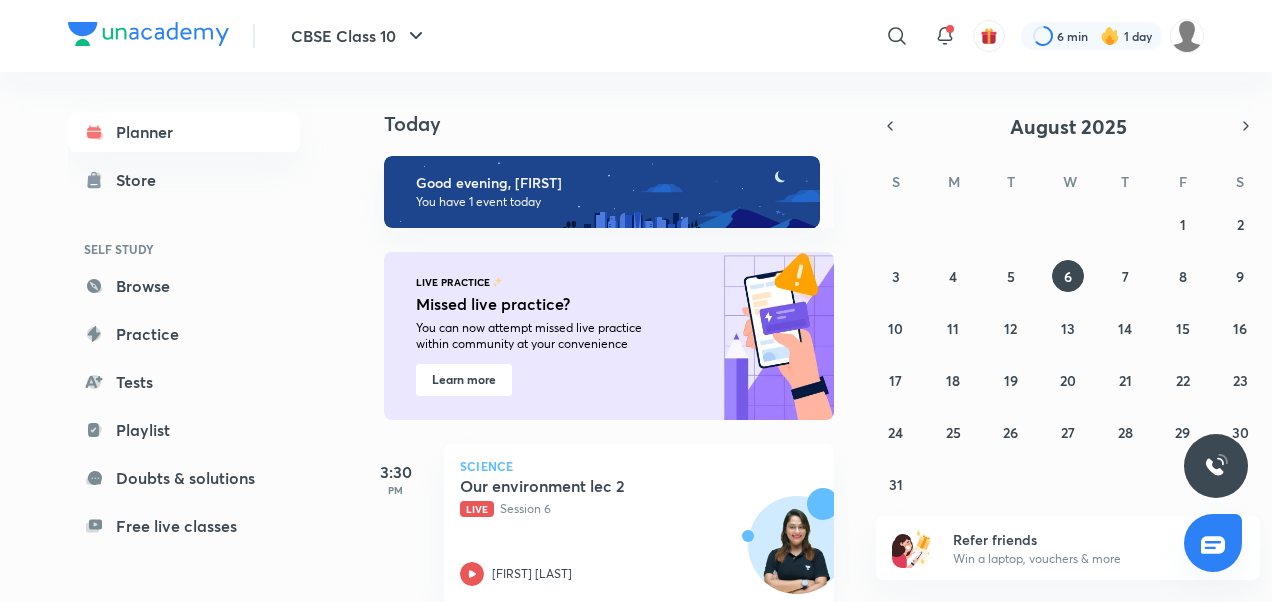 click on "Learn more" at bounding box center [464, 380] 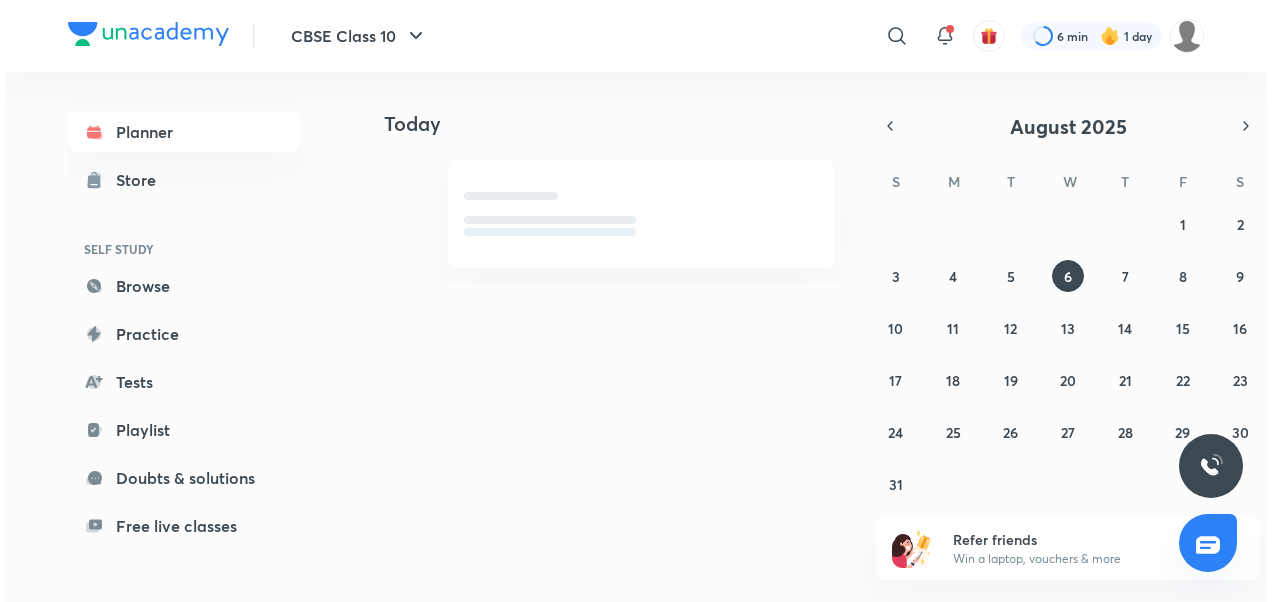 scroll, scrollTop: 0, scrollLeft: 0, axis: both 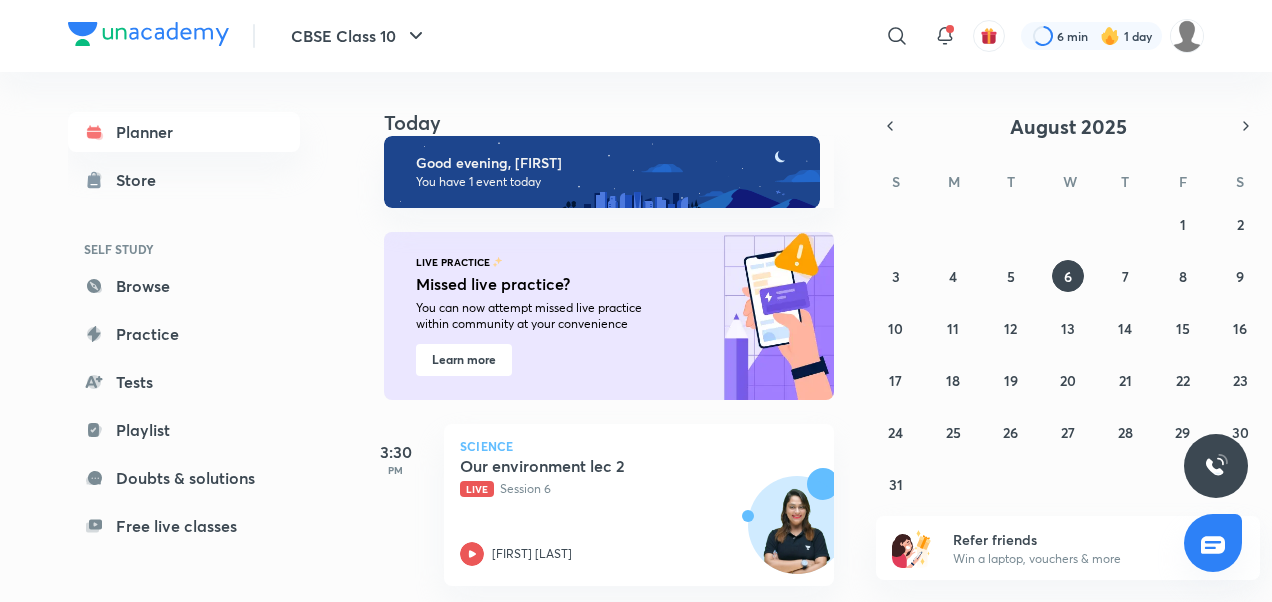 click on "CBSE Class 10 ​ 6 min 1 day Planner Store SELF STUDY Browse Practice Tests Playlist Doubts & solutions Free live classes ME Enrollments Saved Today Today Good evening, sukhneet You have 1 event today LIVE PRACTICE Missed live practice? You can now attempt missed live practice within community at your convenience Learn more 3:30 PM Science Our environment lec 2 Live Session 6 Shivangi Chauhan August 2025 S M T W T F S 27 28 29 30 31 1 2 3 4 5 6 7 8 9 10 11 12 13 14 15 16 17 18 19 20 21 22 23 24 25 26 27 28 29 30 31 1 2 3 4 5 6 Refer friends Win a laptop, vouchers & more No internet connection Unacademy - India's largest learning platform     Unacademy Support How can we help you?        Joe Chat     Joe Chat" at bounding box center (636, 301) 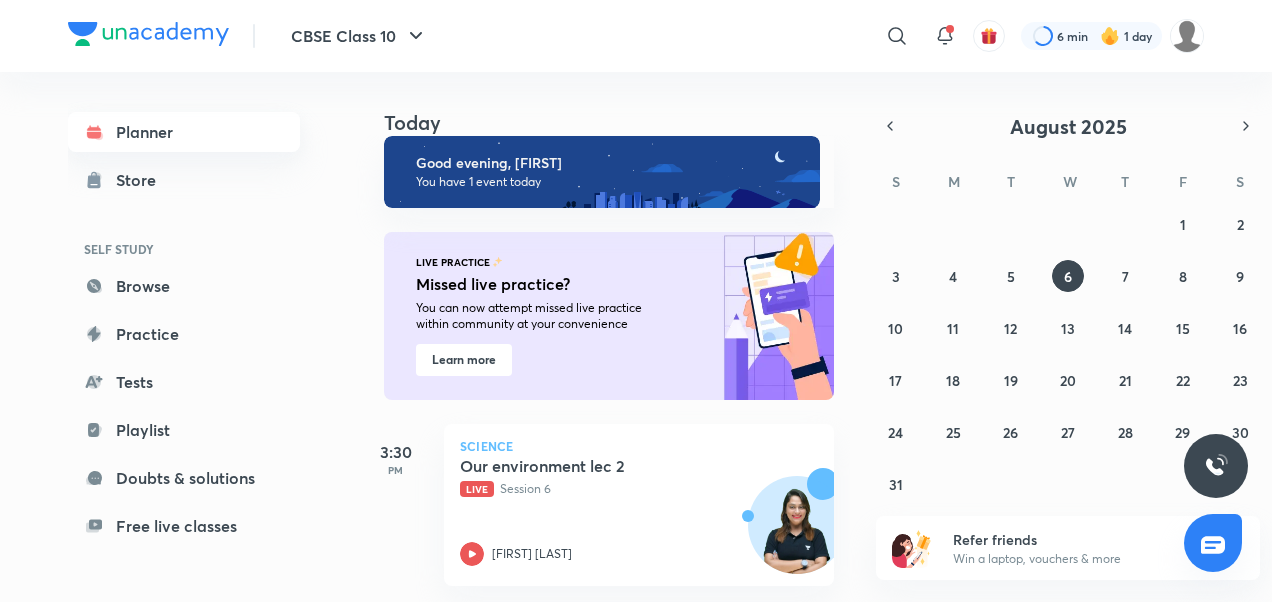 click on "Planner" at bounding box center [184, 132] 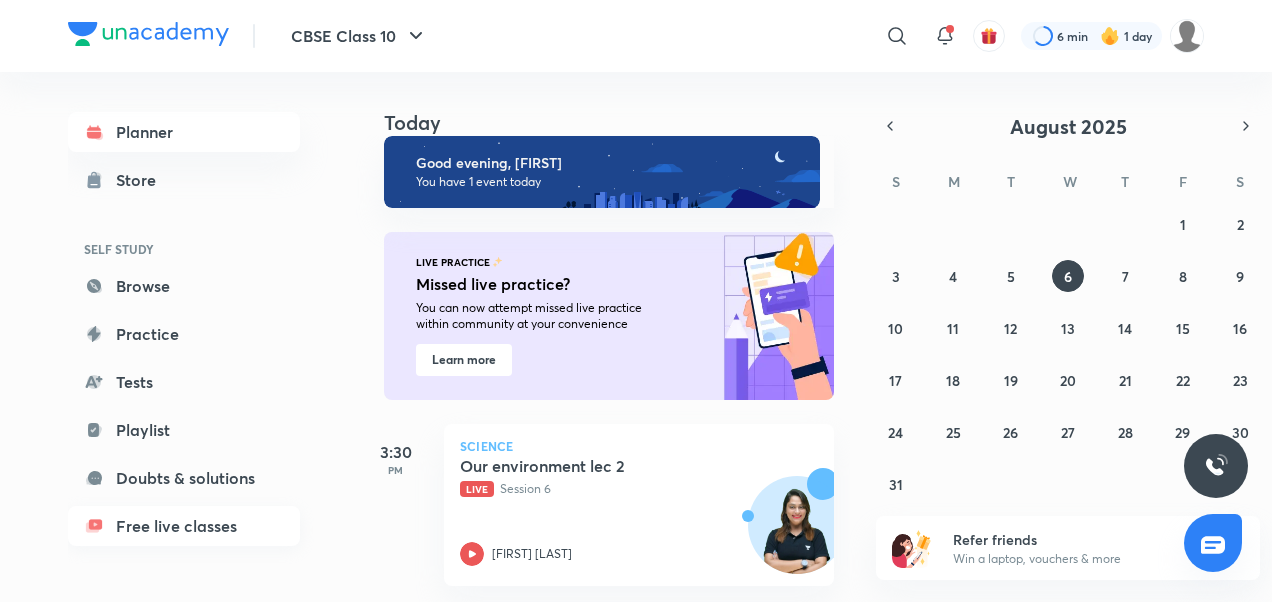 click on "Free live classes" at bounding box center [184, 526] 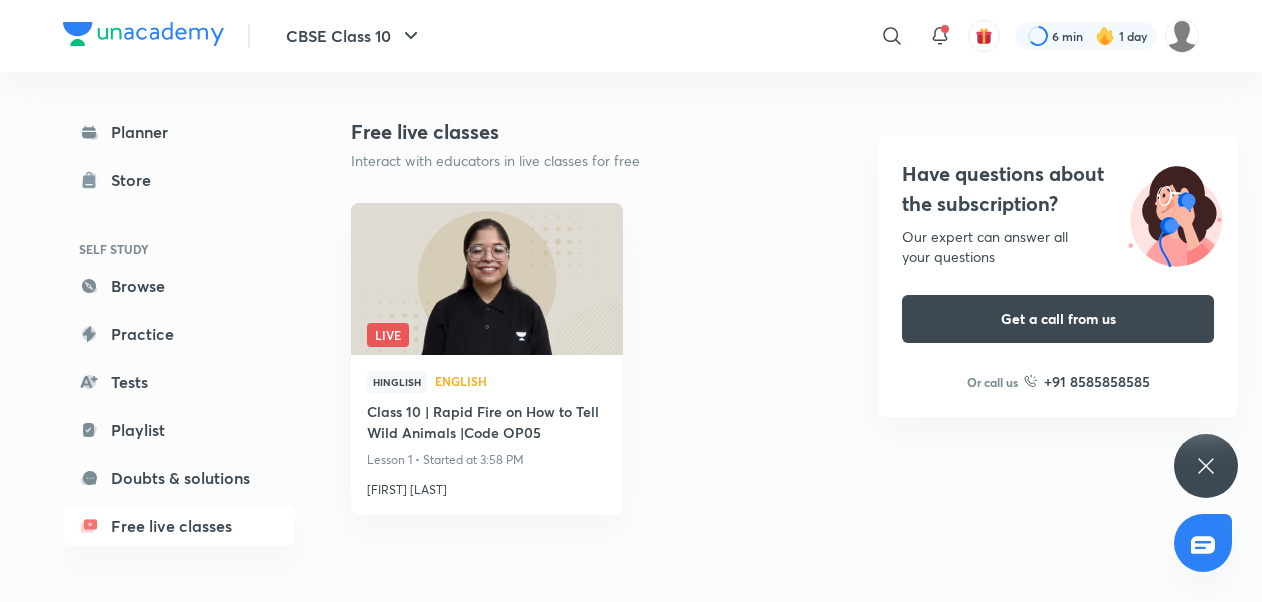 scroll, scrollTop: 600, scrollLeft: 0, axis: vertical 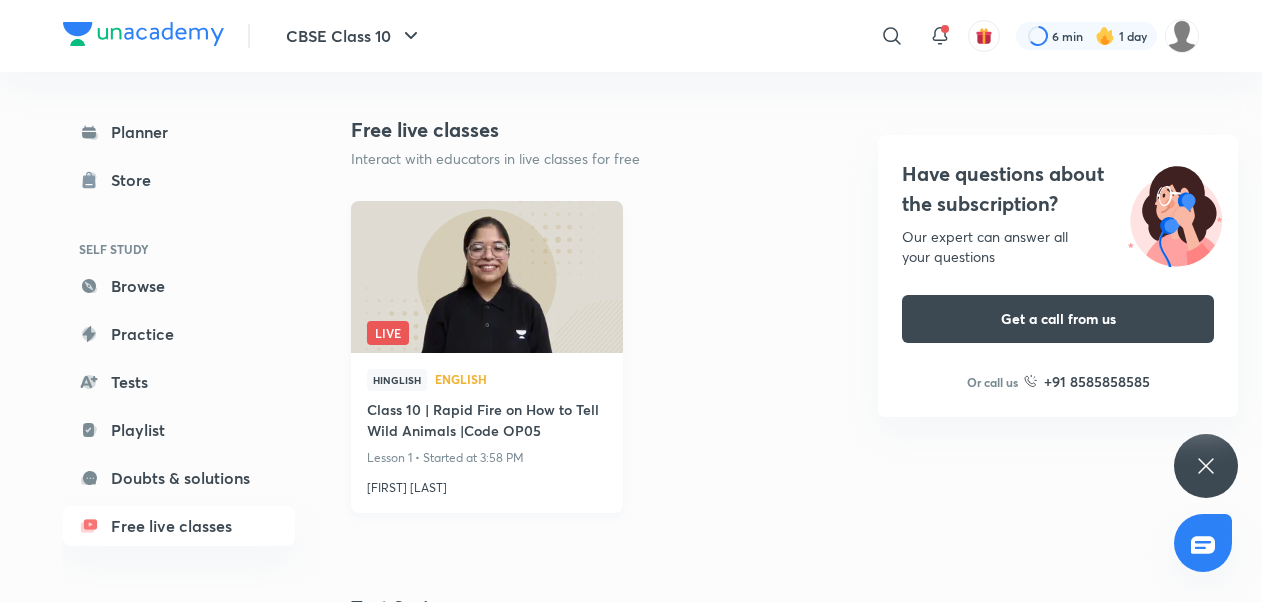 click on "Hinglish English Class 10 | Rapid Fire on How to Tell Wild Animals |Code OP05 Lesson 1 • Started at 3:58 PM Oshin Phull Taknori" at bounding box center [487, 433] 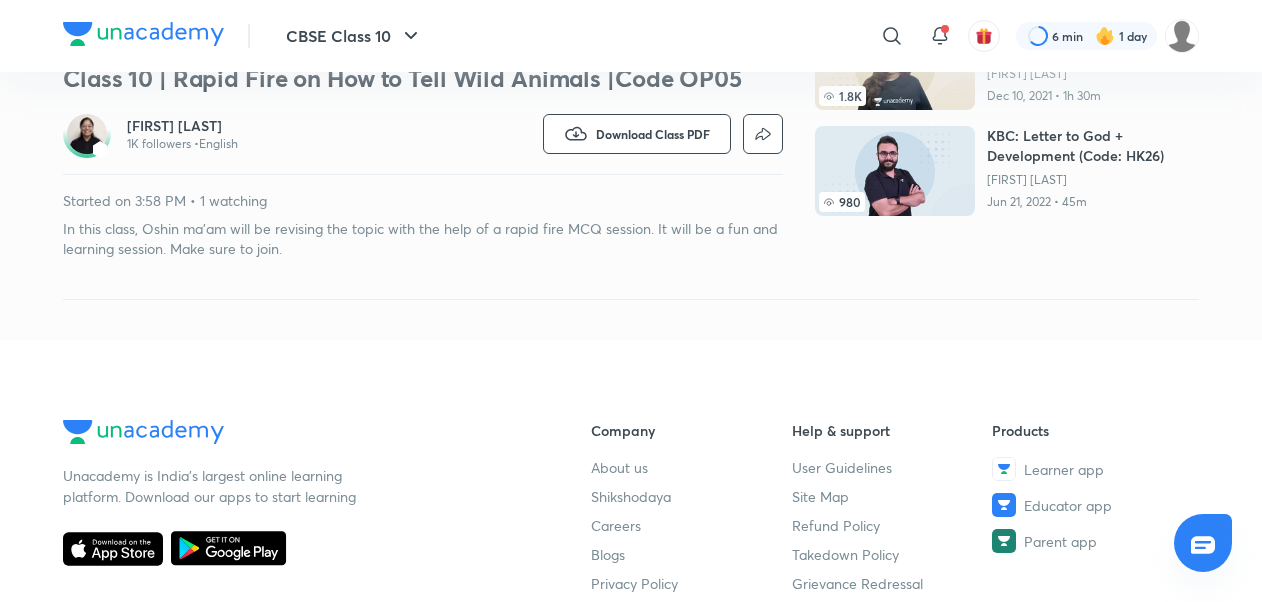 scroll, scrollTop: 0, scrollLeft: 0, axis: both 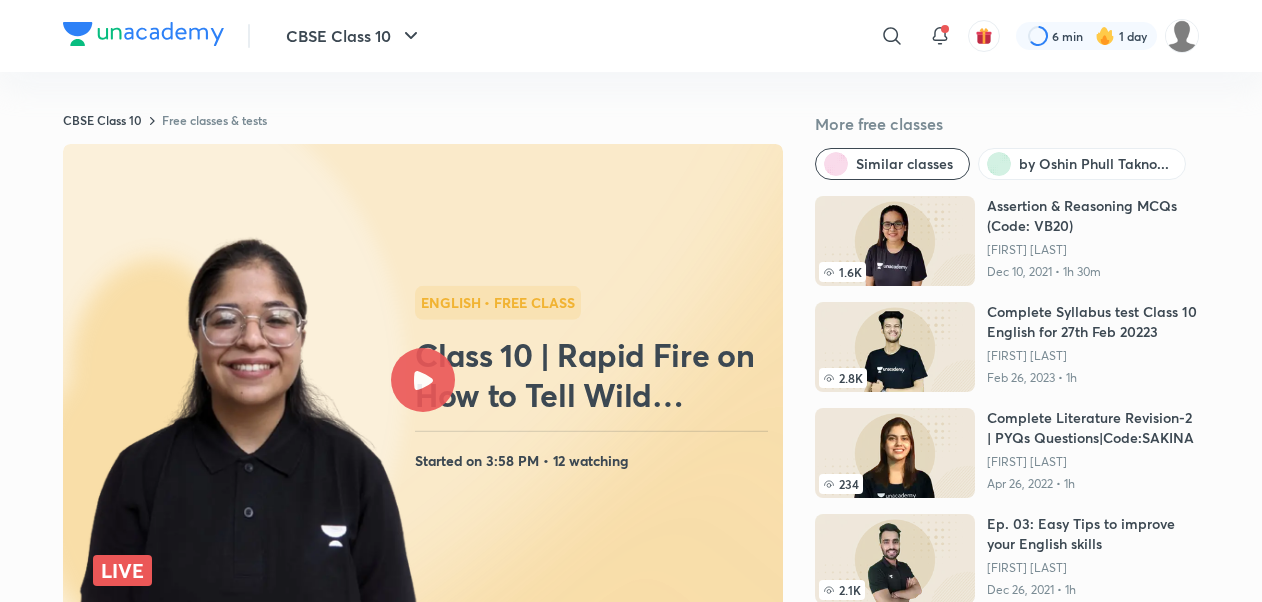 click on "CBSE Class 10 Free classes & tests More free classes Similar classes by Oshin Phull Takno...   1.6K Assertion & Reasoning MCQs (Code: VB20) Vandana Bajaj Dec 10, 2021 • 1h 30m   2.8K Complete Syllabus test Class 10 English for 27th Feb 20223 Santosh Bhatt Feb 26, 2023 • 1h    234 Complete Literature Revision-2 | PYQs Questions|Code:SAKINA Sakina Ali Apr 26, 2022 • 1h    2.1K Ep. 03: Easy Tips to improve your English skills Himaal Sharma Dec 26, 2021 • 1h    1.8K Target 40/40 English MCQs (Code- MRLIVE20) Malya Rastogi Dec 10, 2021 • 1h 30m   980 KBC: Letter to God + Development (Code: HK26) Hardik Kheradia Jun 21, 2022 • 45m   437 KBC : Quadratic Eq. + Diary of Anne Frank (Code: VB19) Vinay Bajaj Jun 23, 2022 • 1h    1K Complete Syllabus Marathon | Term 1 Rumana Sehar Dec 10, 2021 • 1h  Live English    • free class Class 10 | Rapid Fire on How to Tell Wild Animals |Code OP05 Started on 3:58 PM • 12 watching EN English Class 10 | Rapid Fire on How to Tell Wild Animals |Code OP05 English" at bounding box center [631, 774] 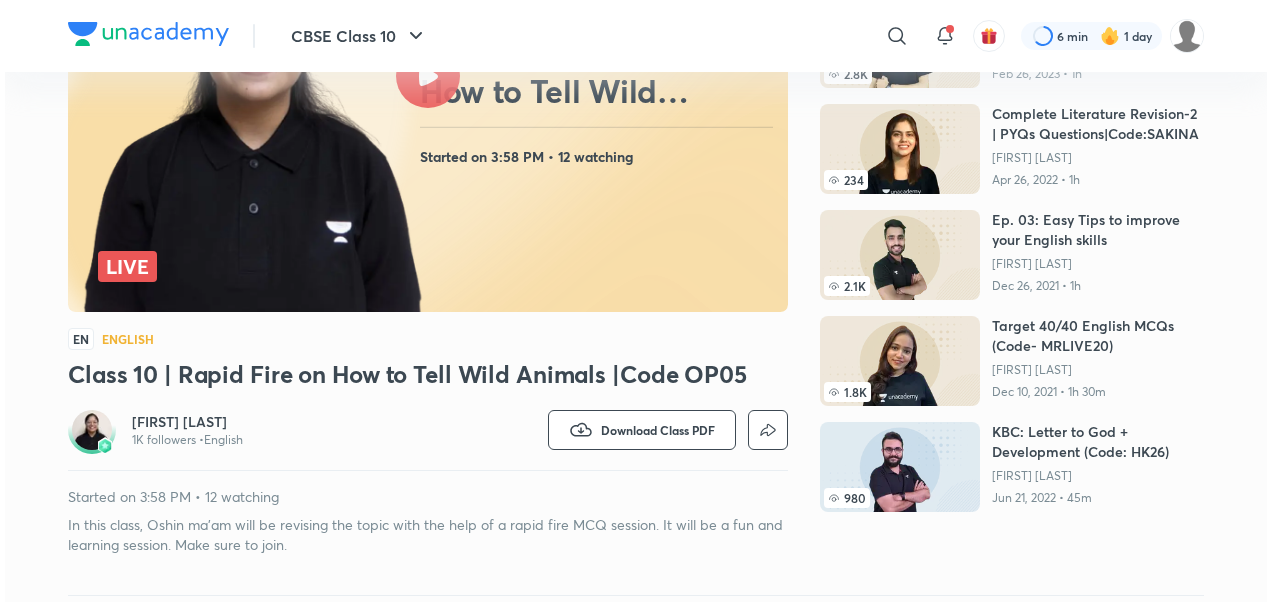 scroll, scrollTop: 320, scrollLeft: 0, axis: vertical 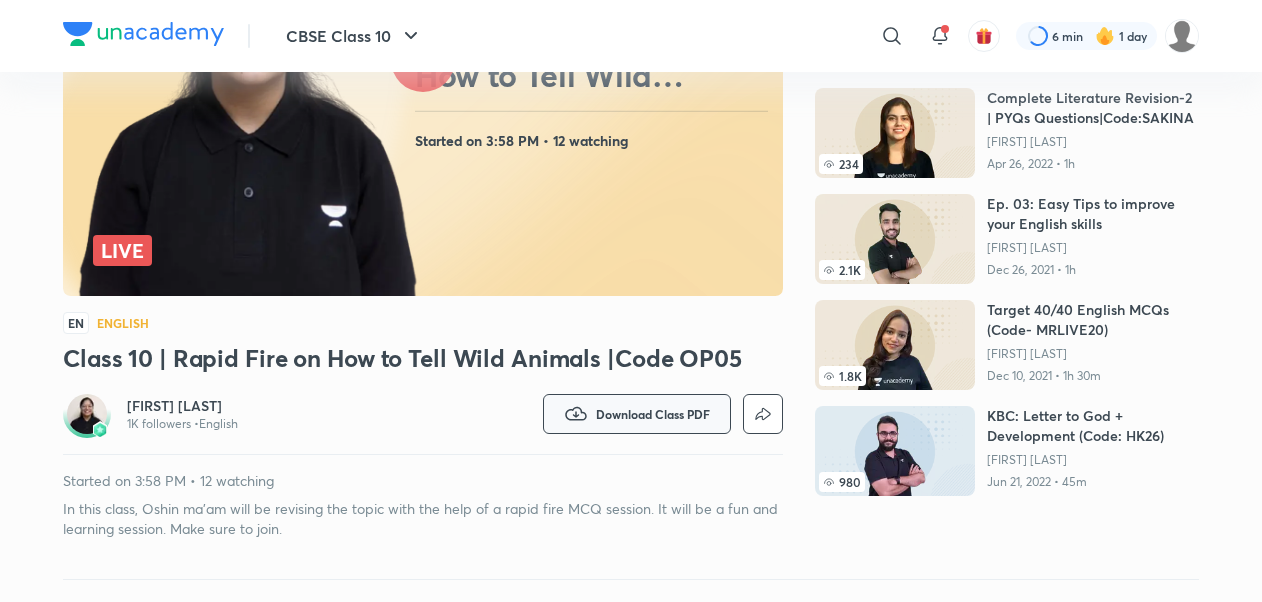 click on "Download Class PDF" at bounding box center (637, 414) 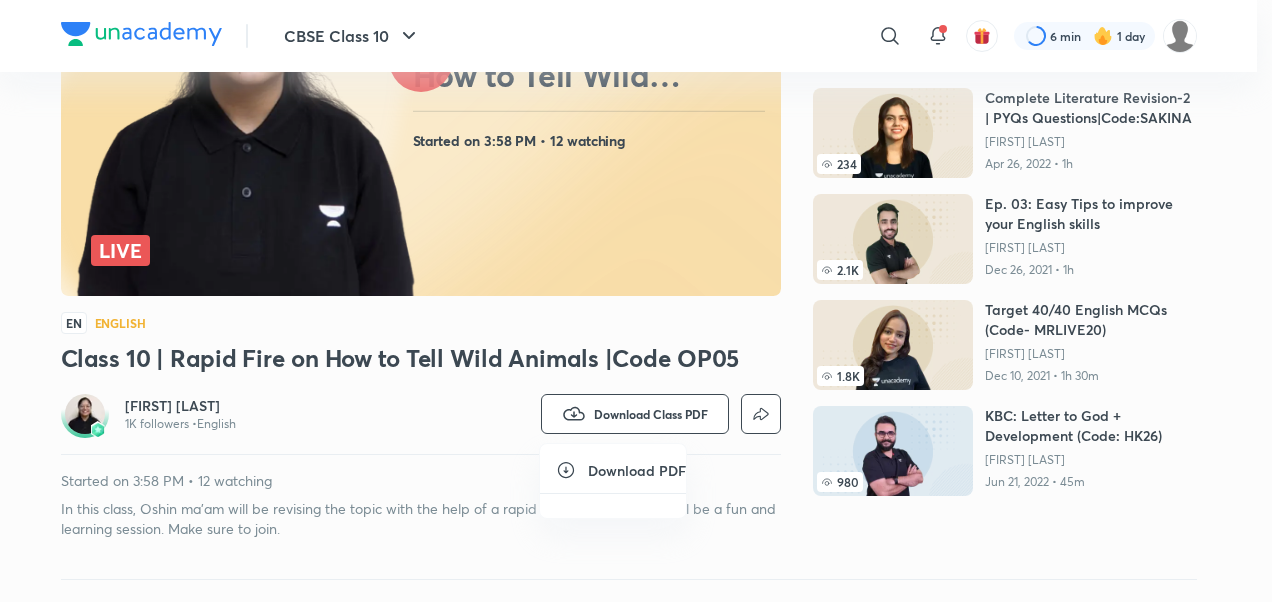 click on "Download PDF" at bounding box center (613, 481) 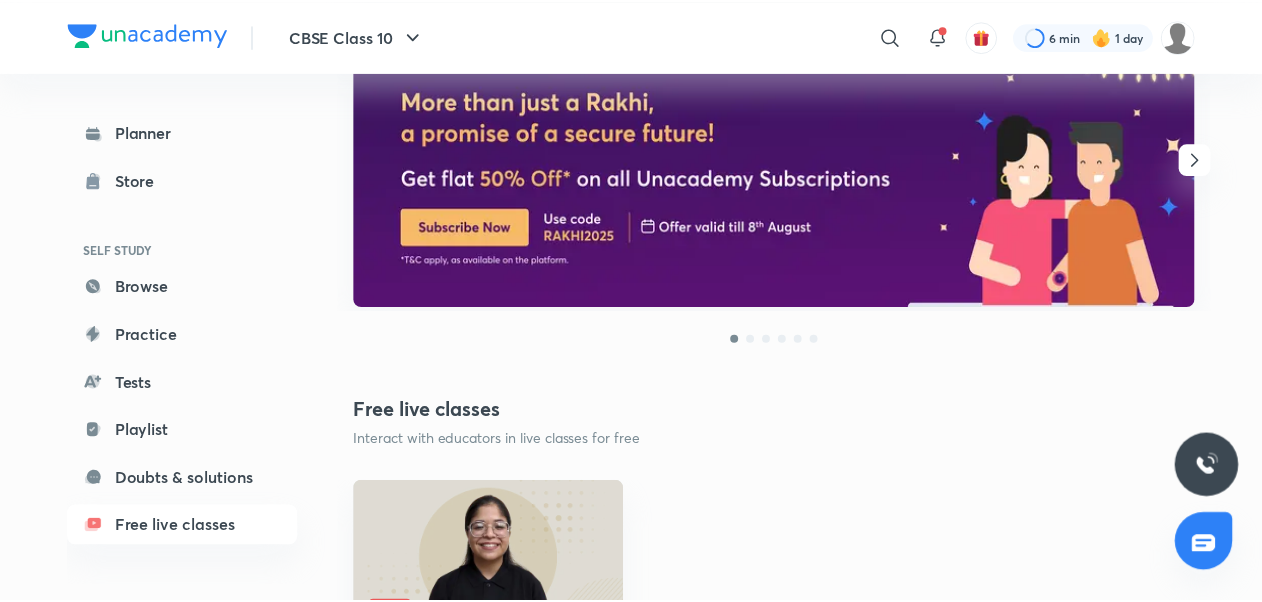 scroll, scrollTop: 0, scrollLeft: 0, axis: both 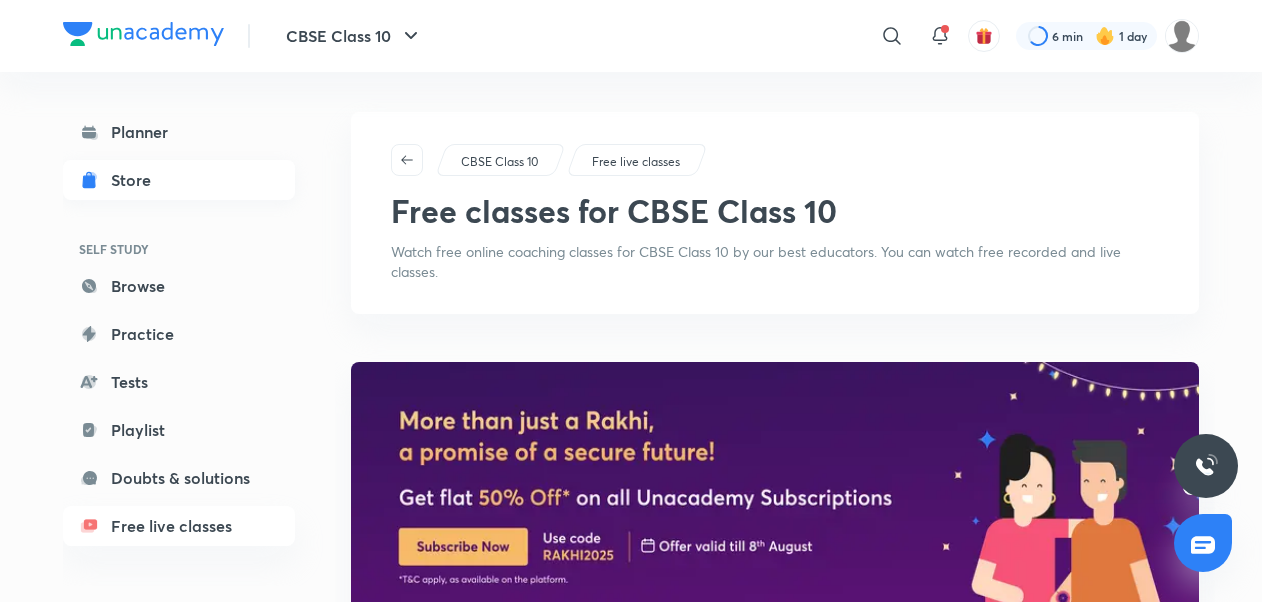click on "Store" at bounding box center (137, 180) 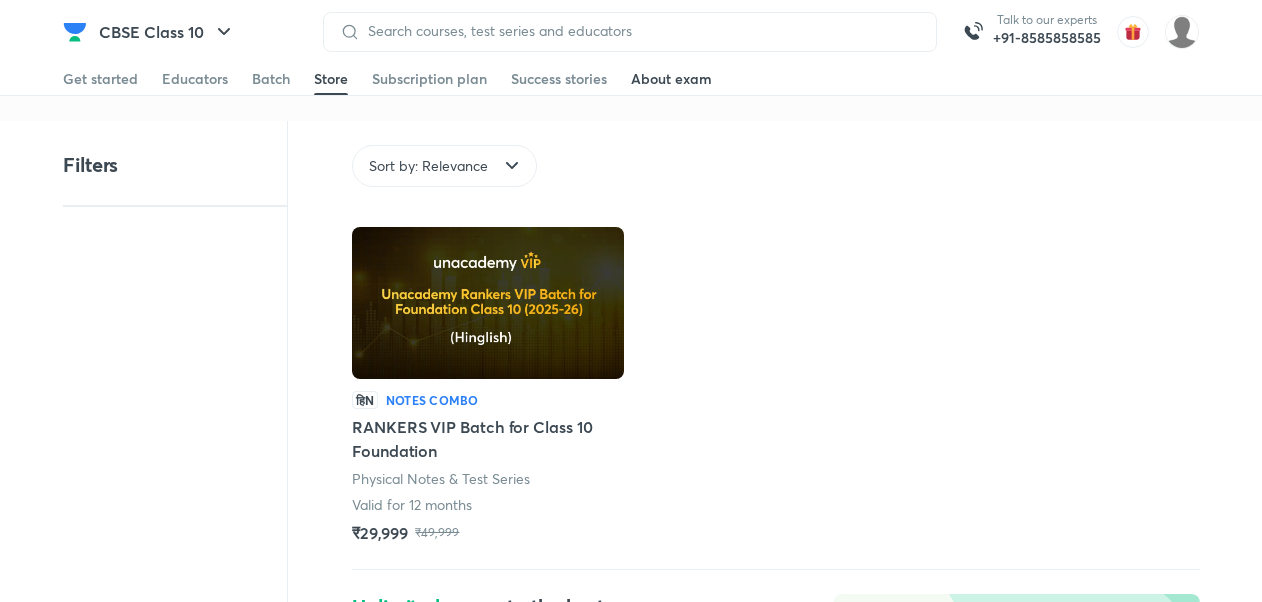 click on "About exam" at bounding box center [671, 79] 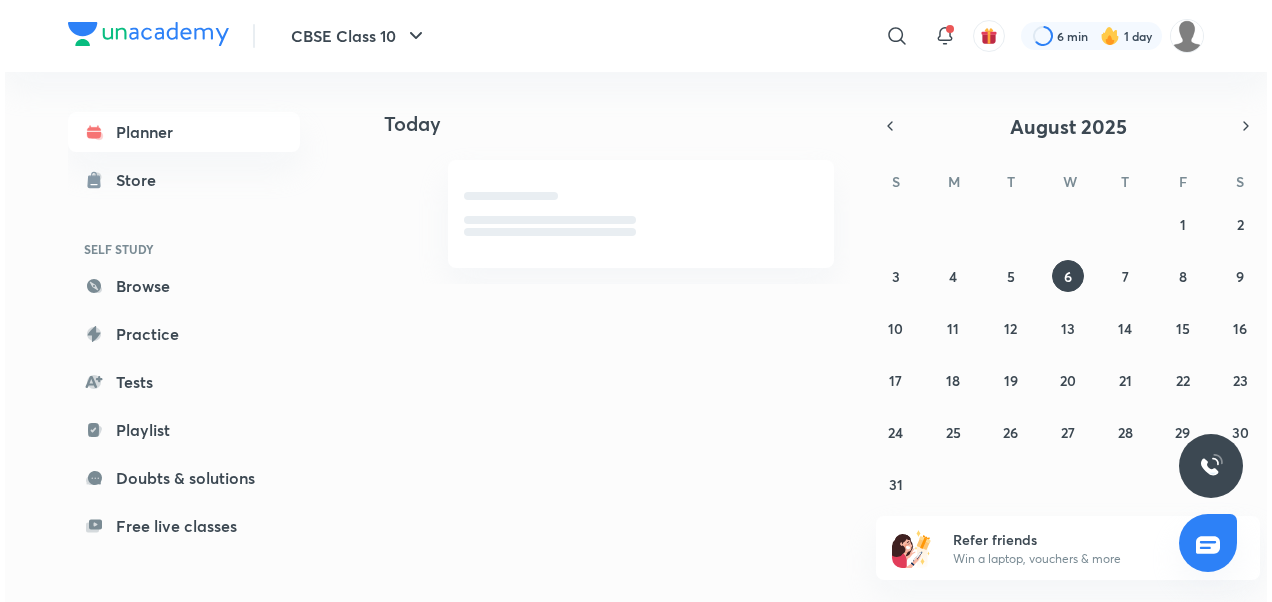 scroll, scrollTop: 0, scrollLeft: 0, axis: both 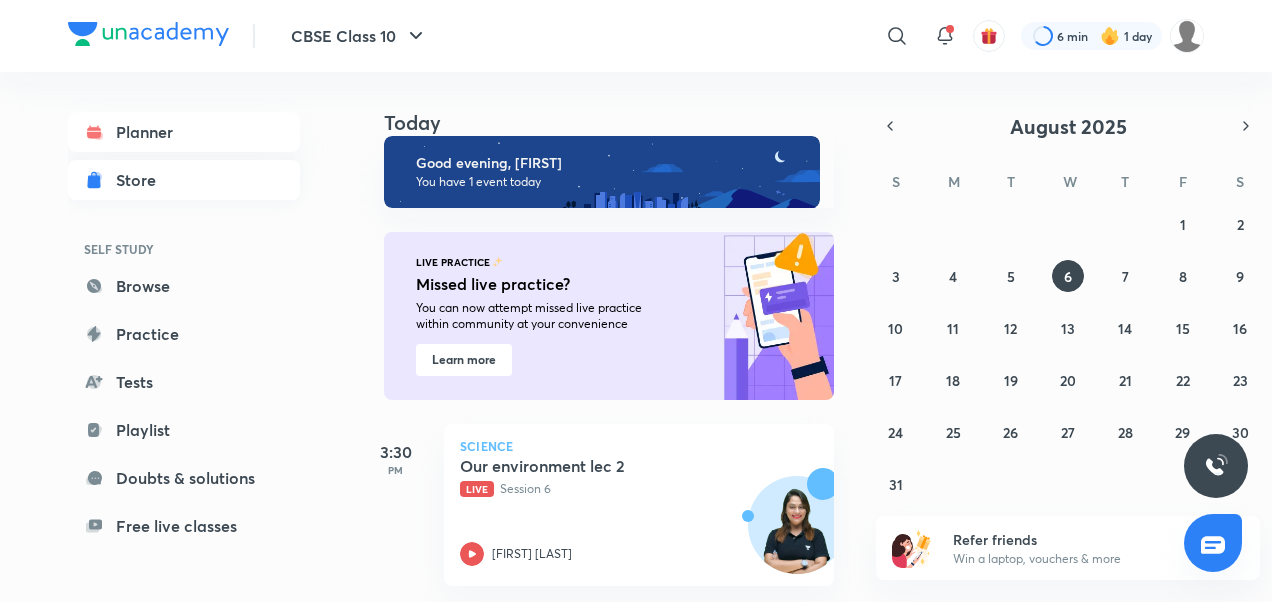 click on "Store" at bounding box center [184, 180] 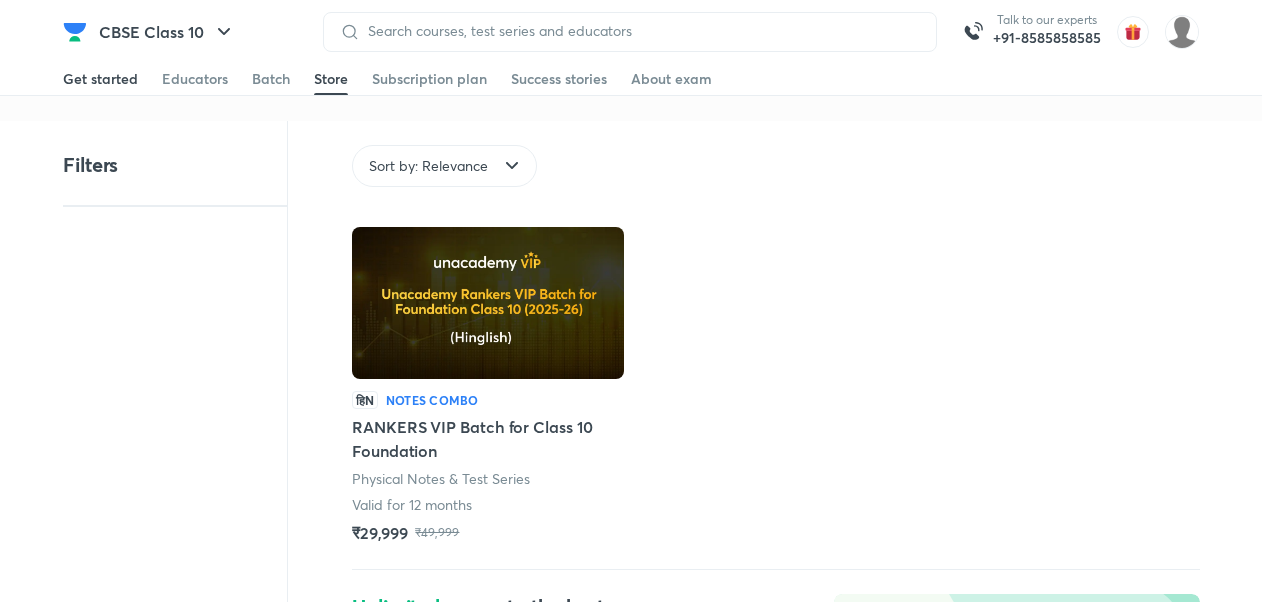 click on "Get started" at bounding box center [100, 79] 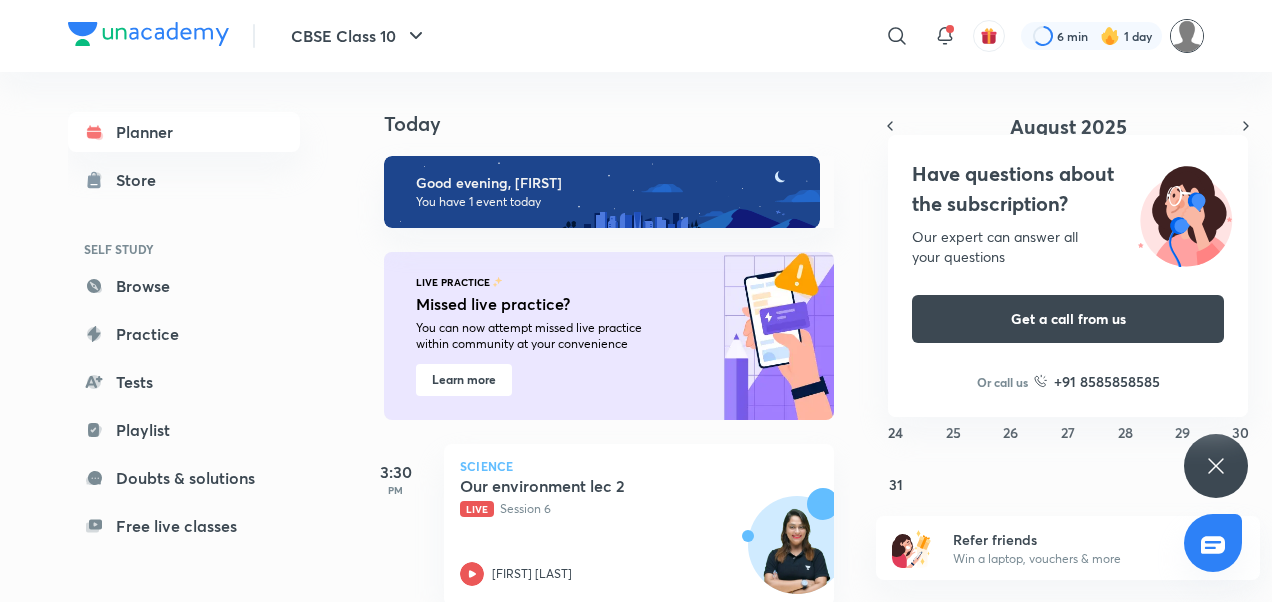 click at bounding box center [1187, 36] 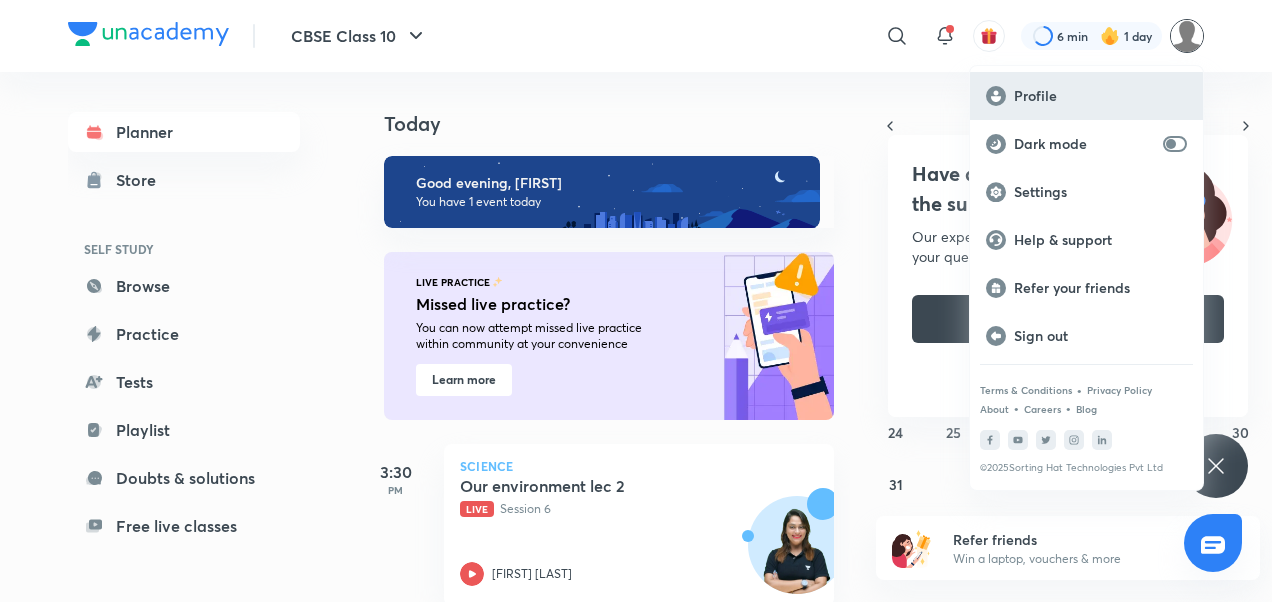 click on "Profile" at bounding box center (1100, 96) 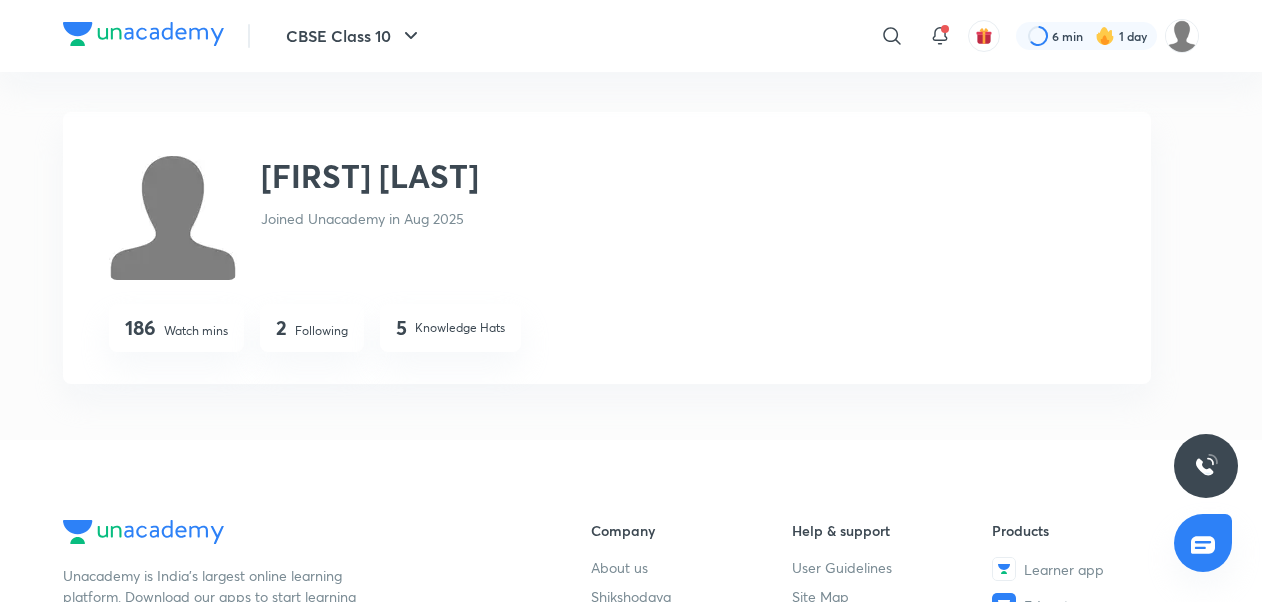 click at bounding box center (173, 216) 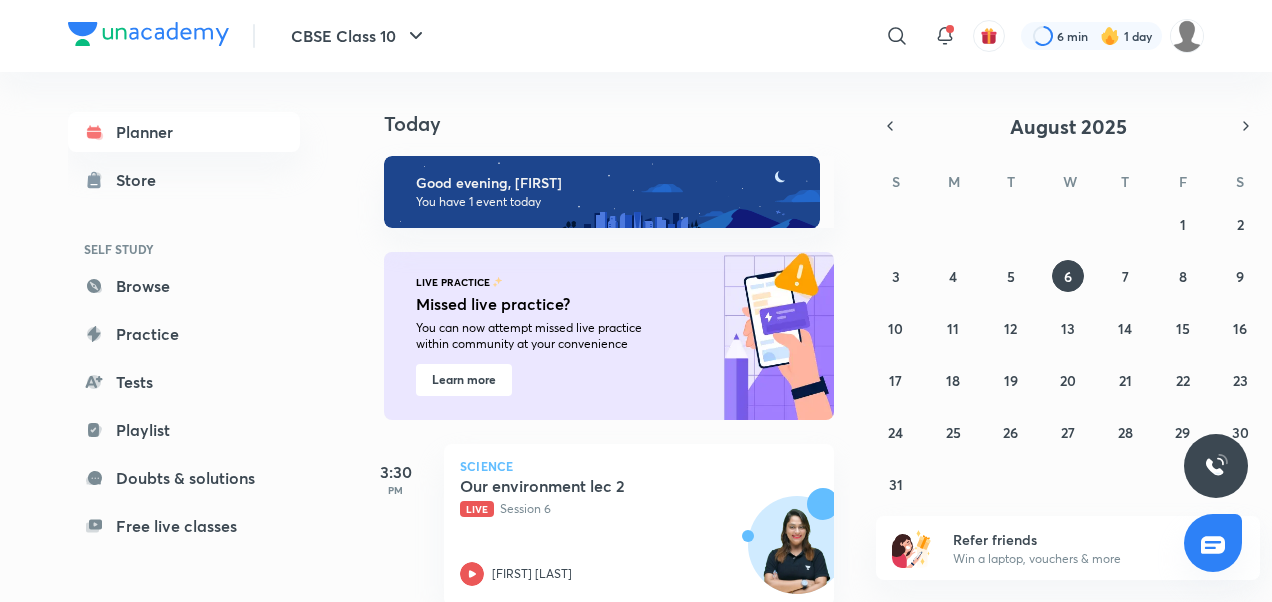 click on "Planner Store SELF STUDY Browse Practice Tests Playlist Doubts & solutions Free live classes ME Enrollments Saved" at bounding box center [184, 406] 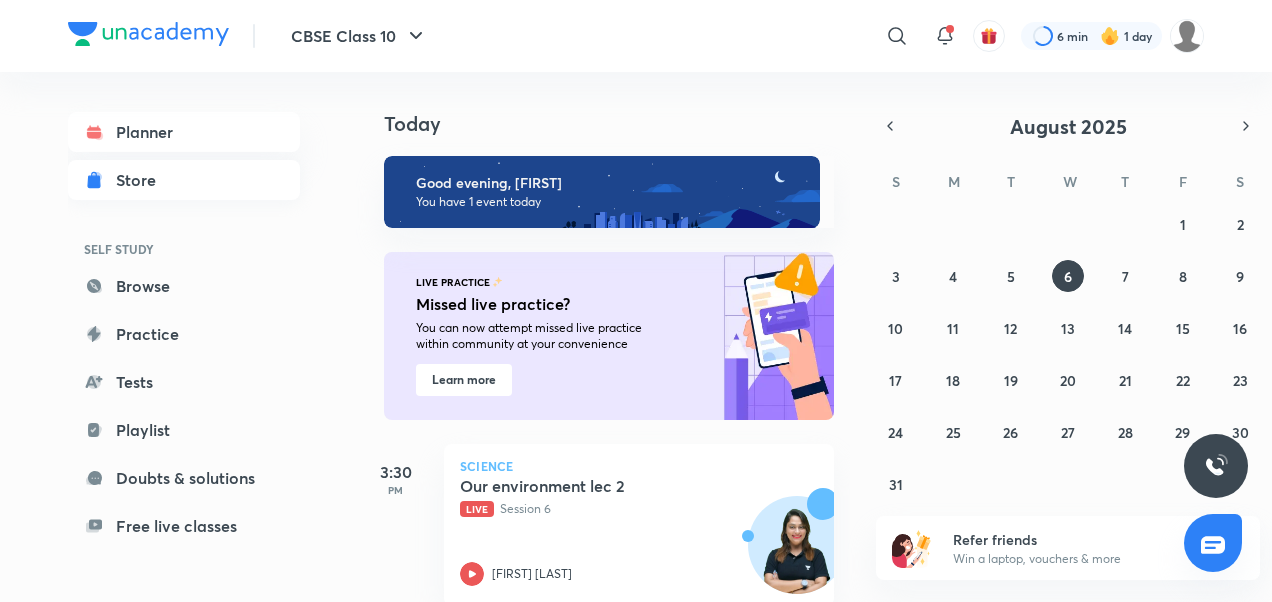 click on "Store" at bounding box center [184, 180] 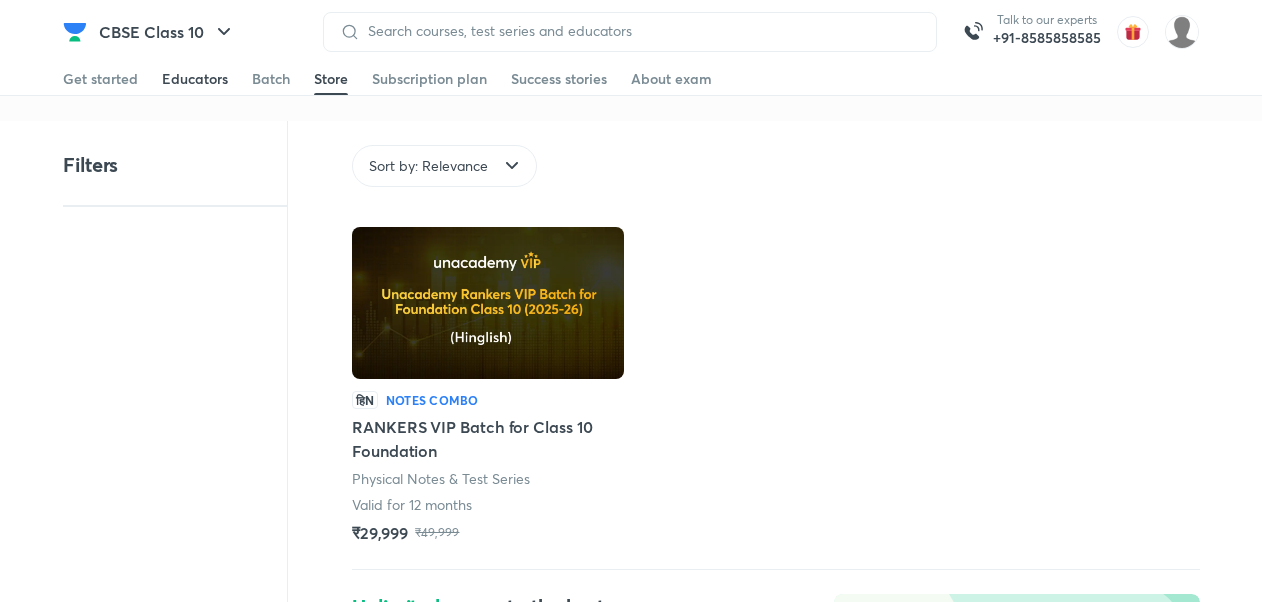 click on "Educators" at bounding box center [195, 79] 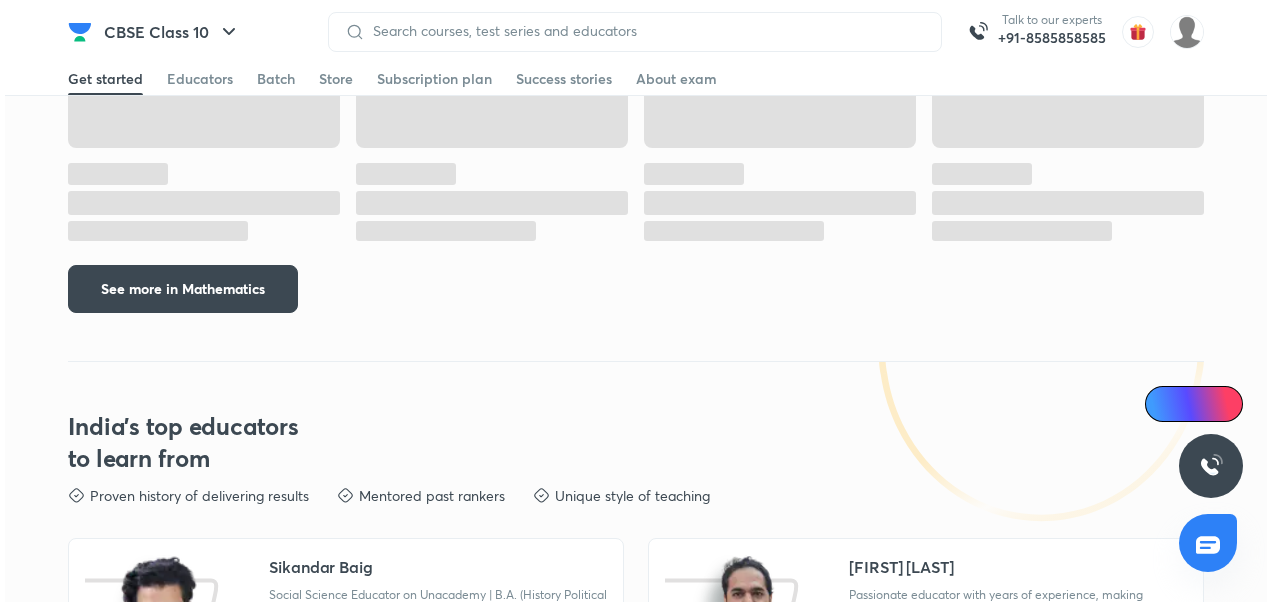 scroll, scrollTop: 0, scrollLeft: 0, axis: both 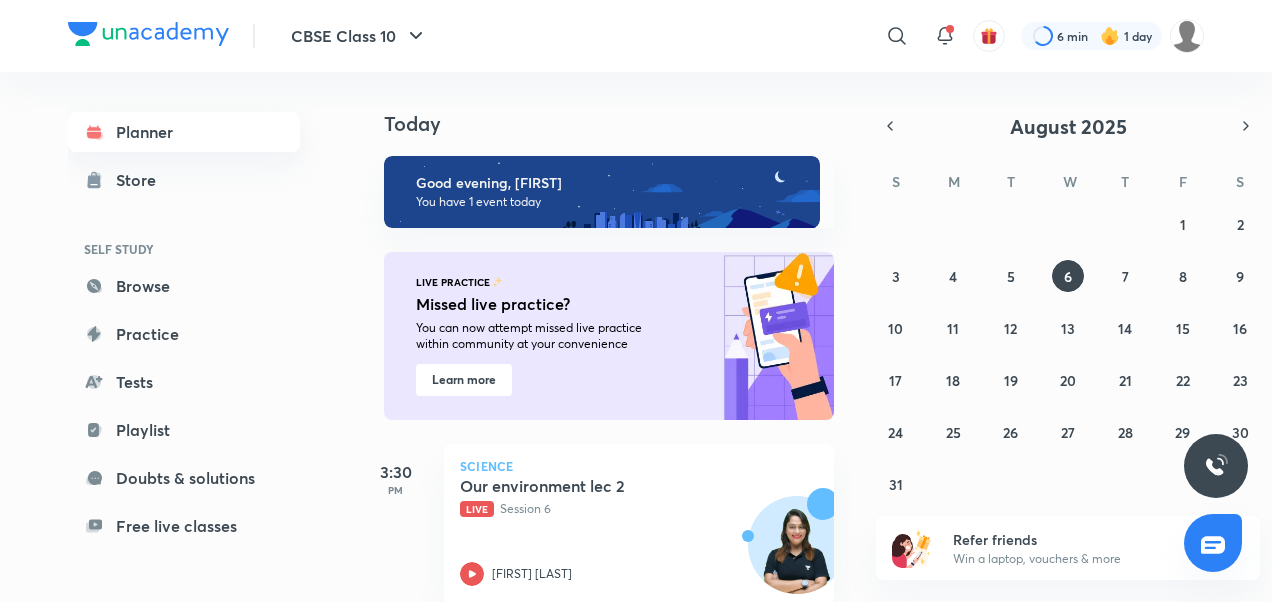 click on "Planner" at bounding box center (184, 132) 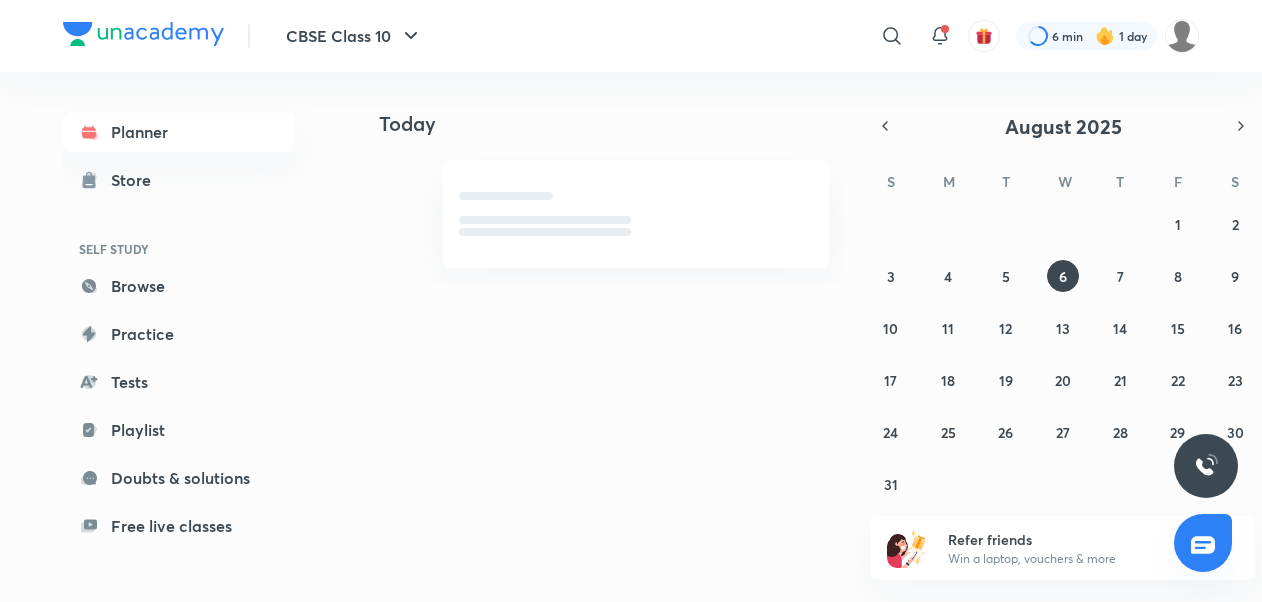 scroll, scrollTop: 0, scrollLeft: 0, axis: both 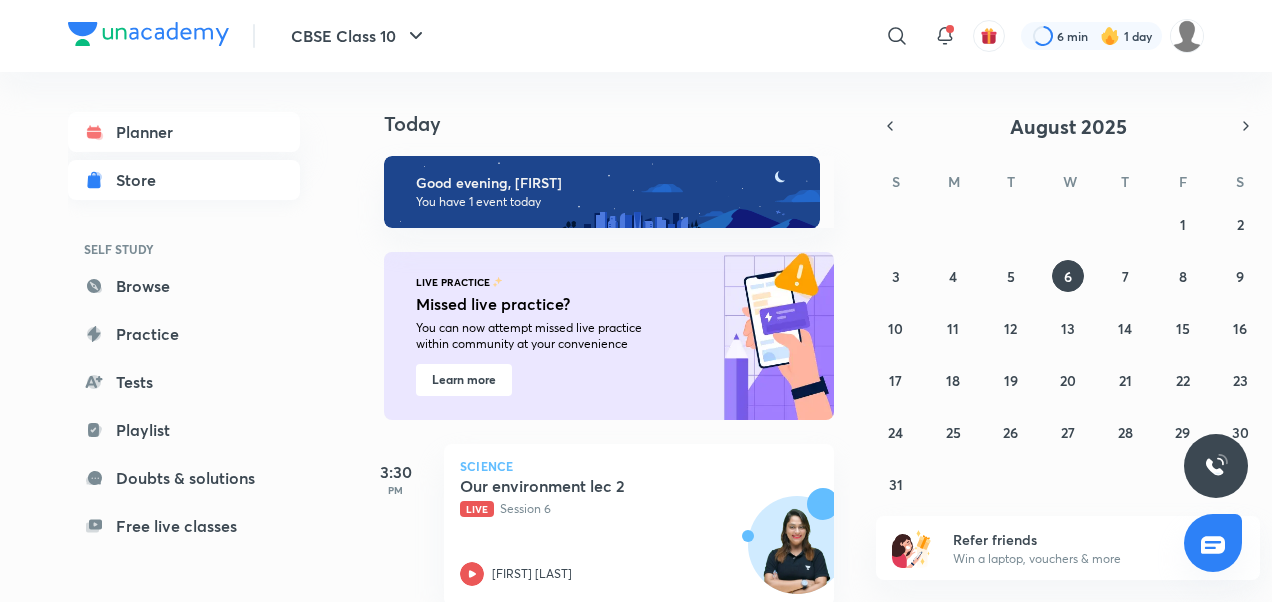 click on "Store" at bounding box center [142, 180] 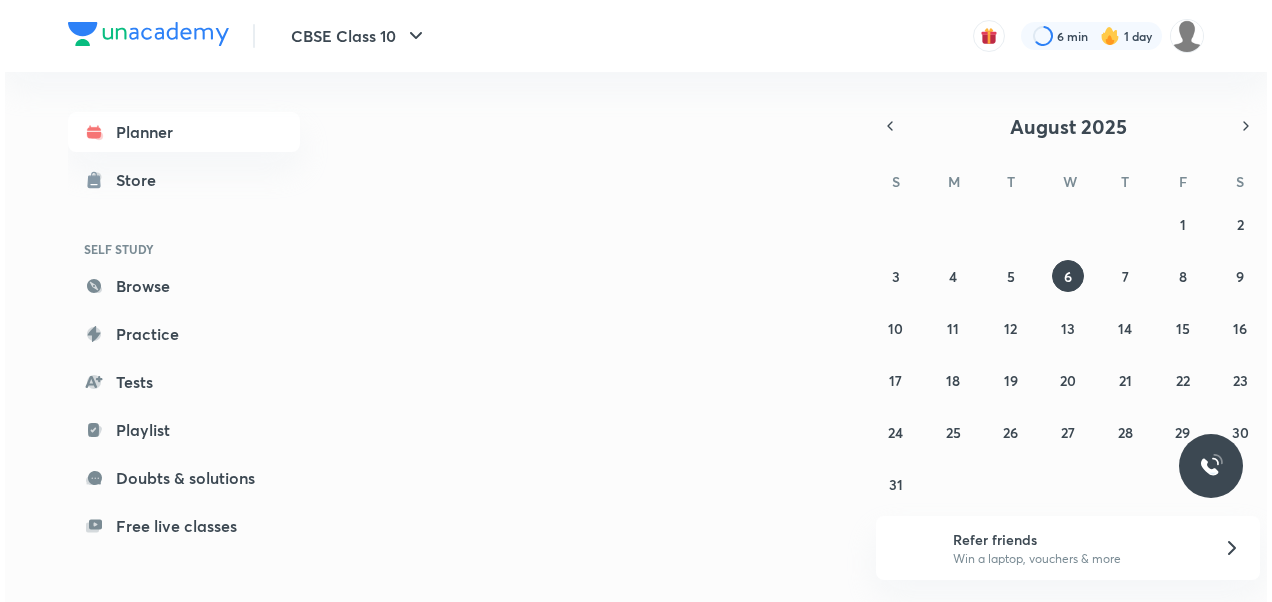 scroll, scrollTop: 0, scrollLeft: 0, axis: both 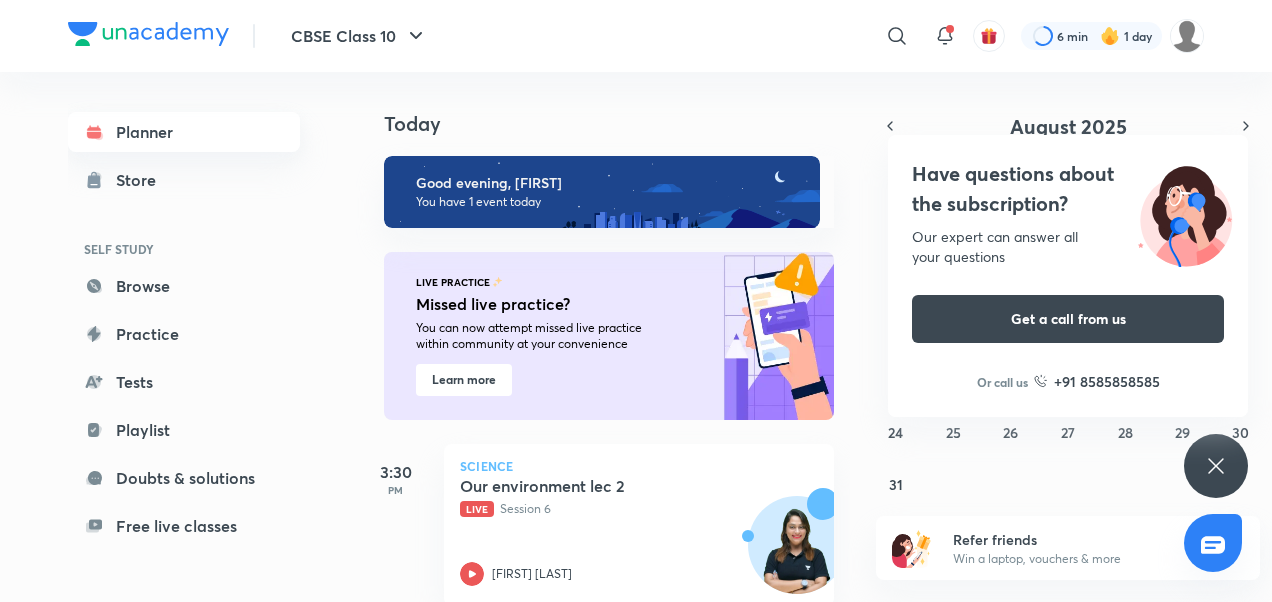 click on "Planner" at bounding box center (184, 132) 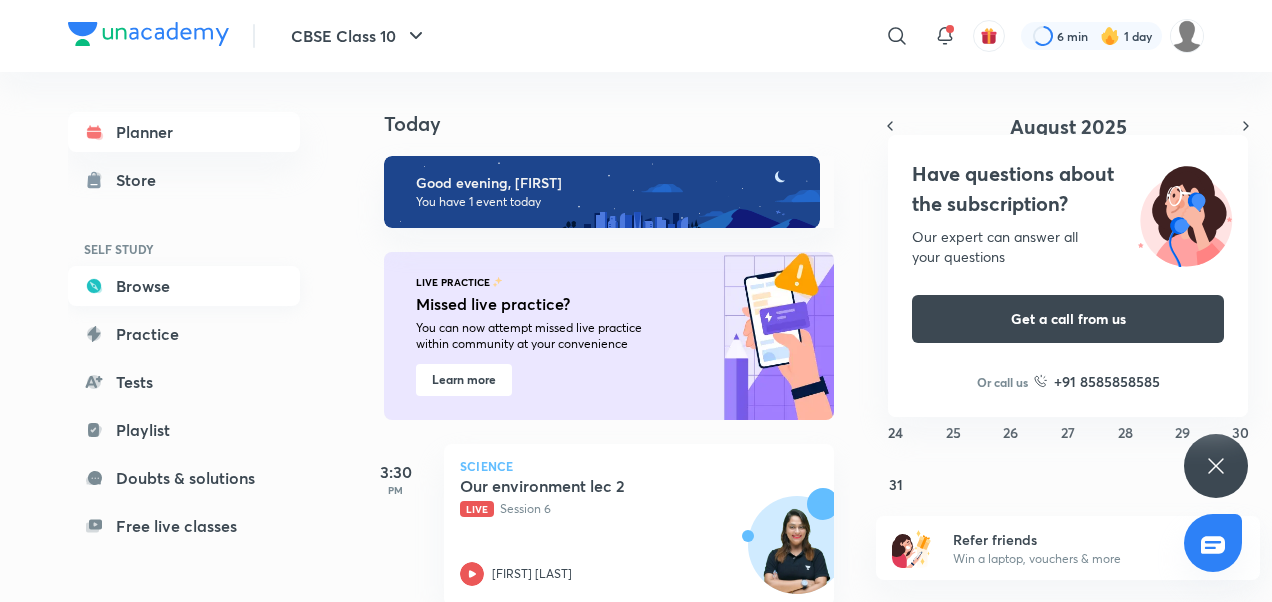click on "Browse" at bounding box center [184, 286] 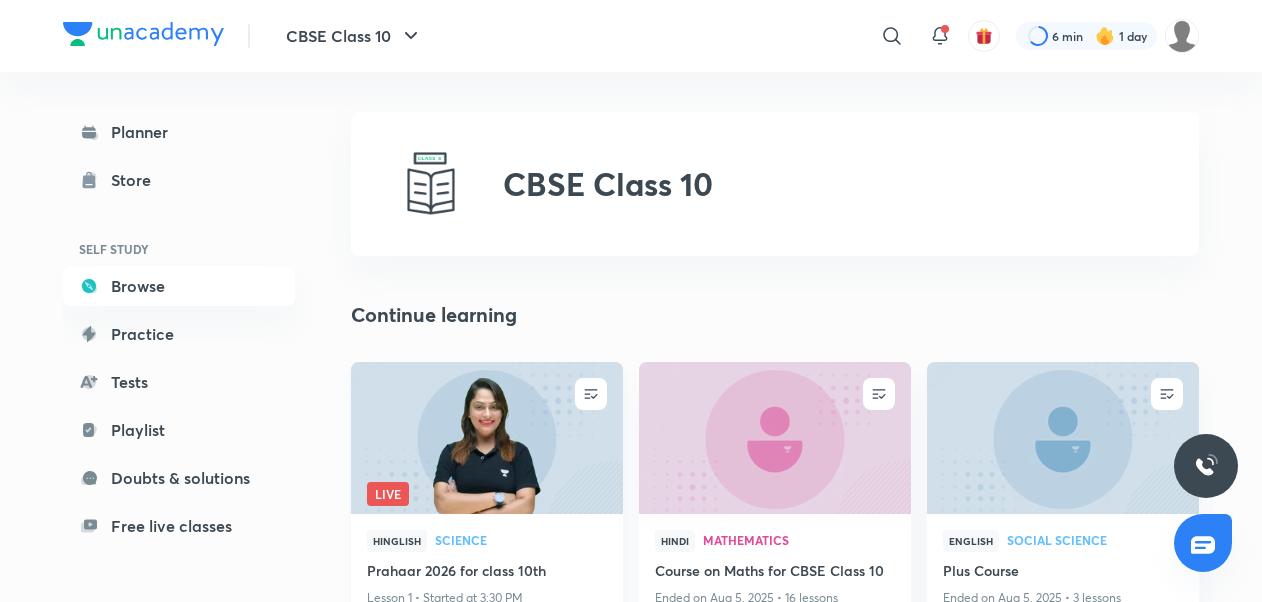 click at bounding box center (486, 437) 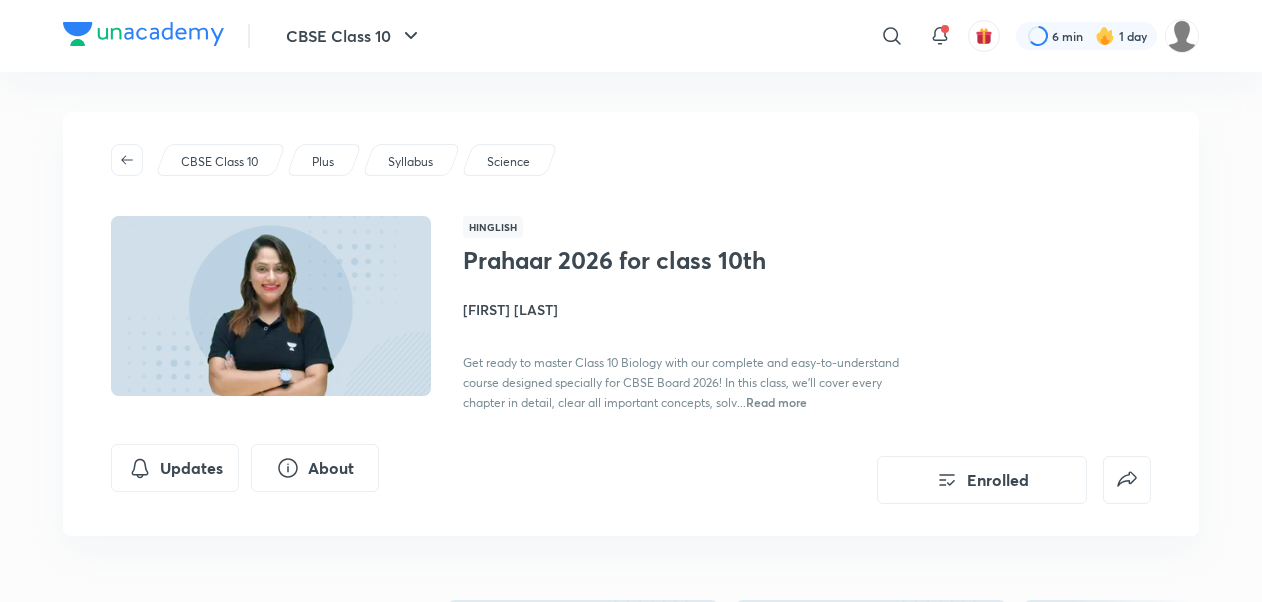 click at bounding box center [271, 306] 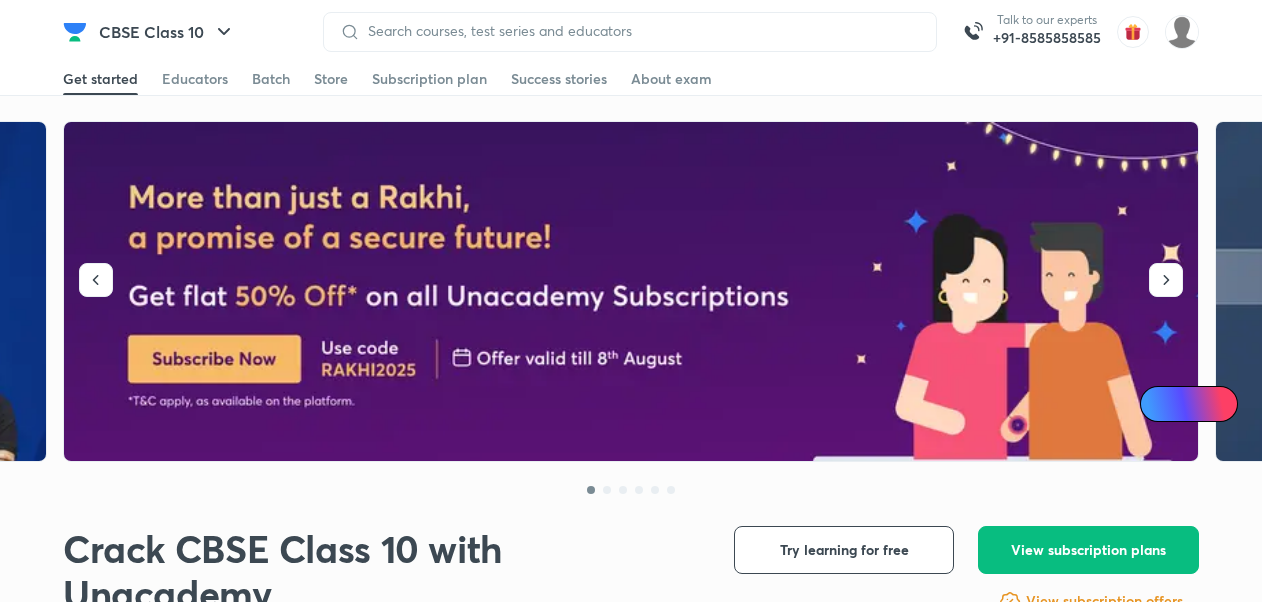 scroll, scrollTop: 0, scrollLeft: 0, axis: both 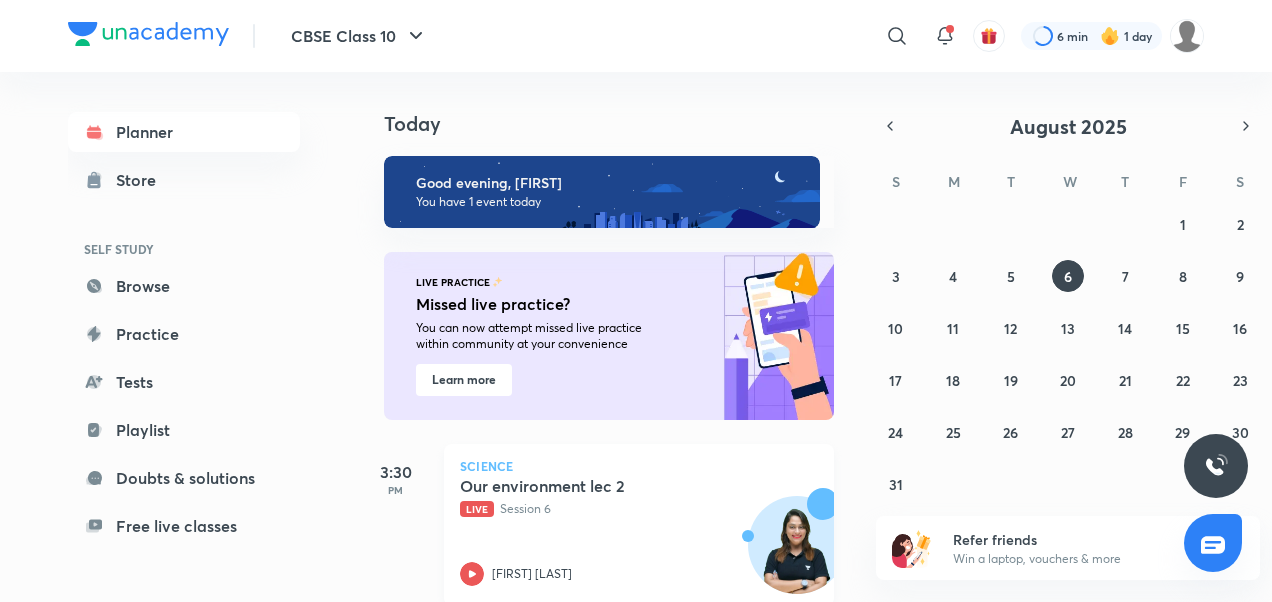 click 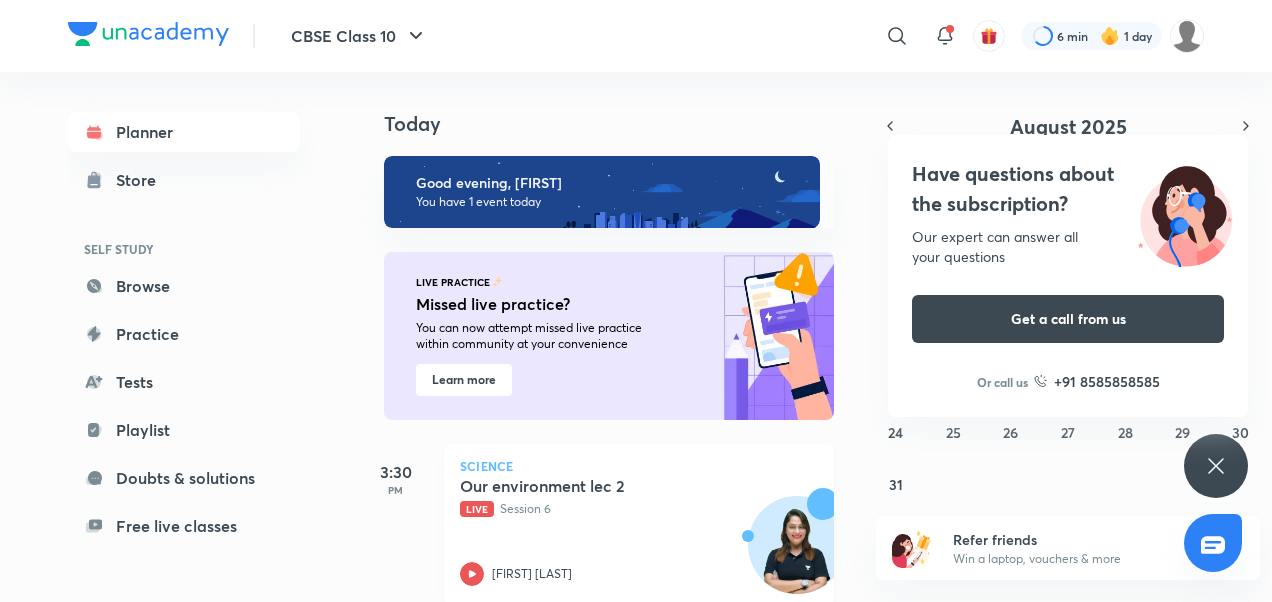 click on "Our environment lec 2 Live Session 6 Shivangi Chauhan" at bounding box center (617, 531) 